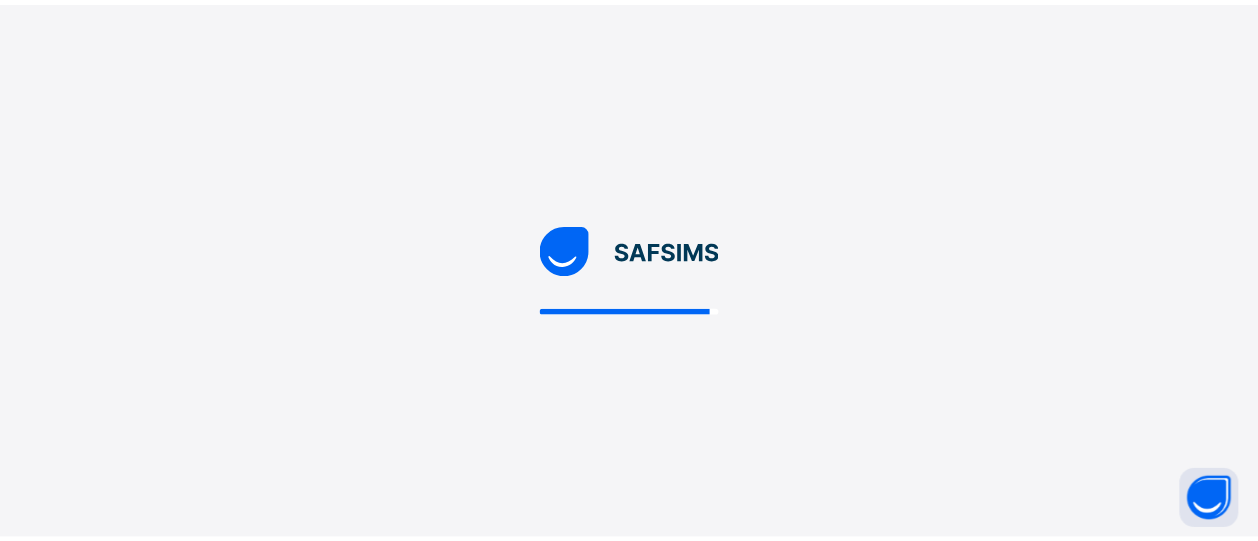 scroll, scrollTop: 0, scrollLeft: 0, axis: both 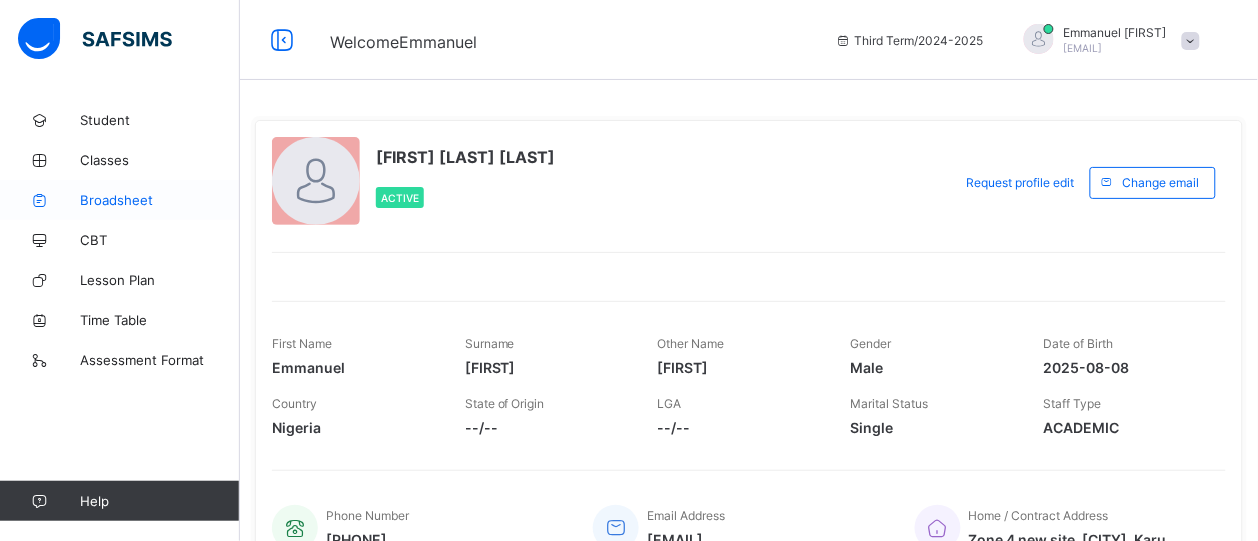 click on "Broadsheet" at bounding box center [160, 200] 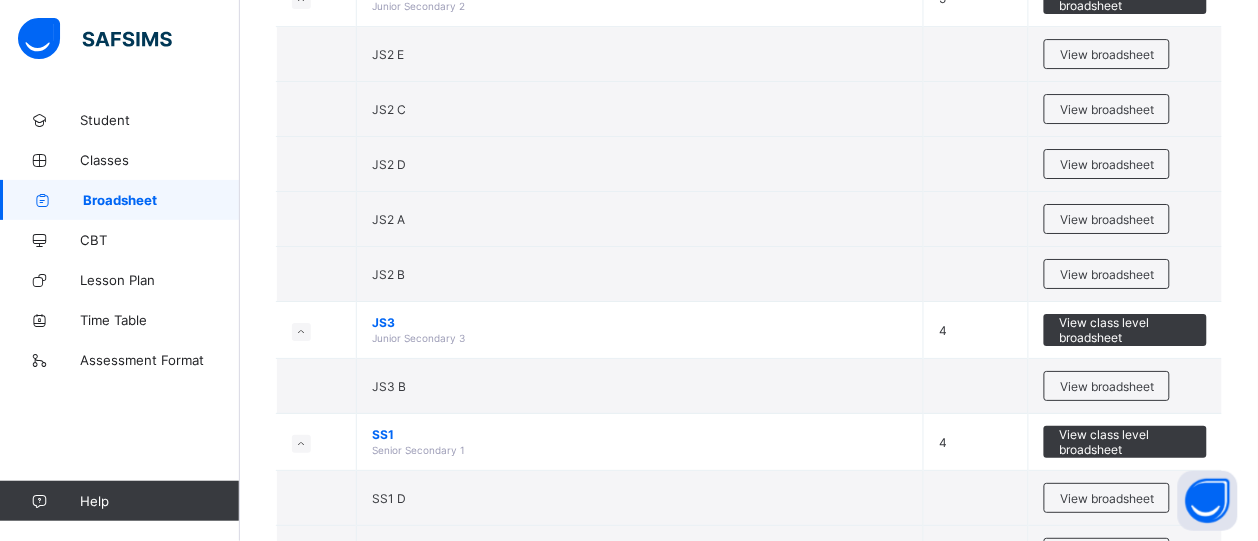 scroll, scrollTop: 3216, scrollLeft: 0, axis: vertical 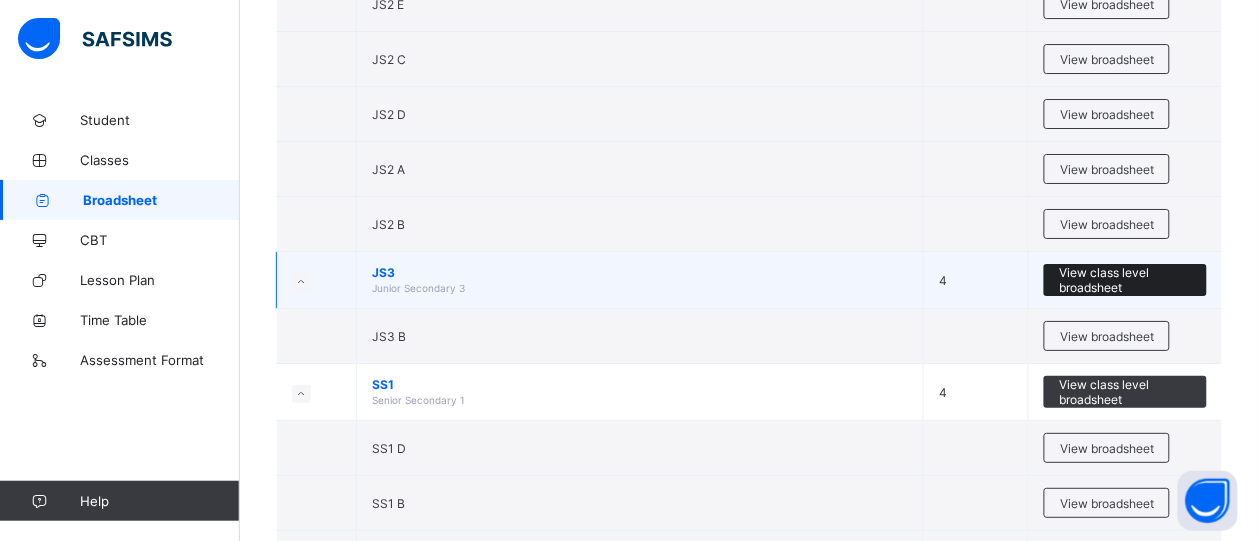 click on "View class level broadsheet" at bounding box center (1125, 280) 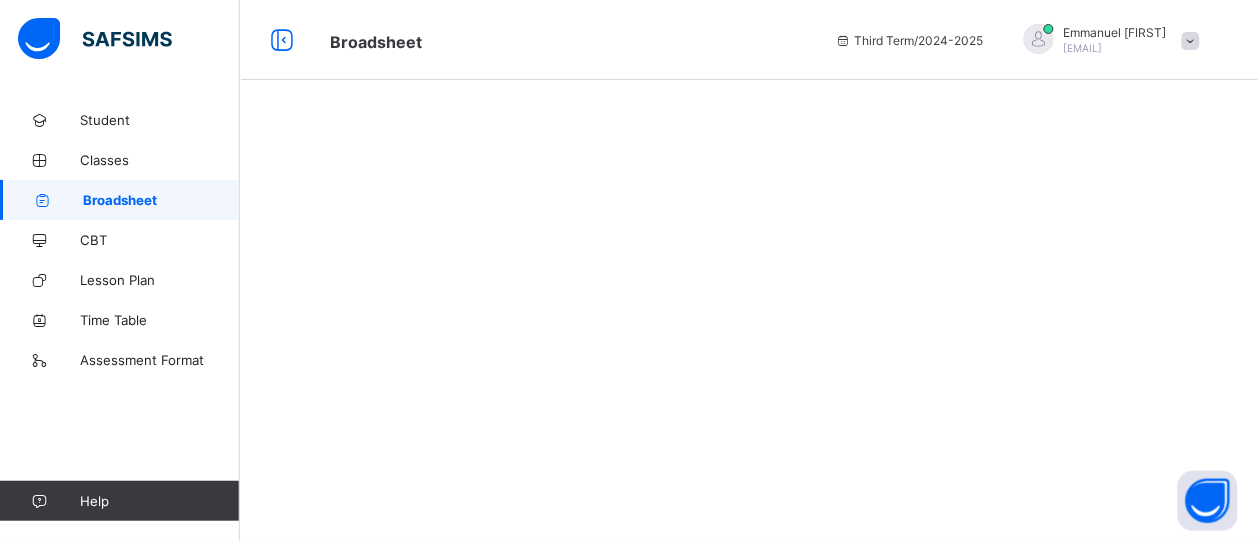scroll, scrollTop: 0, scrollLeft: 0, axis: both 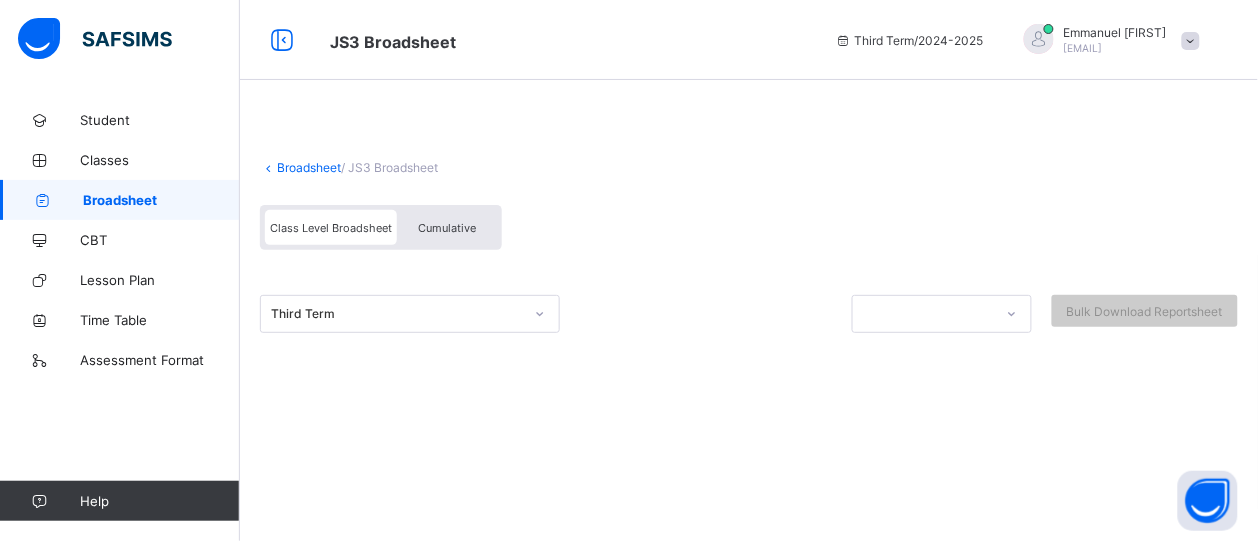 click at bounding box center (540, 314) 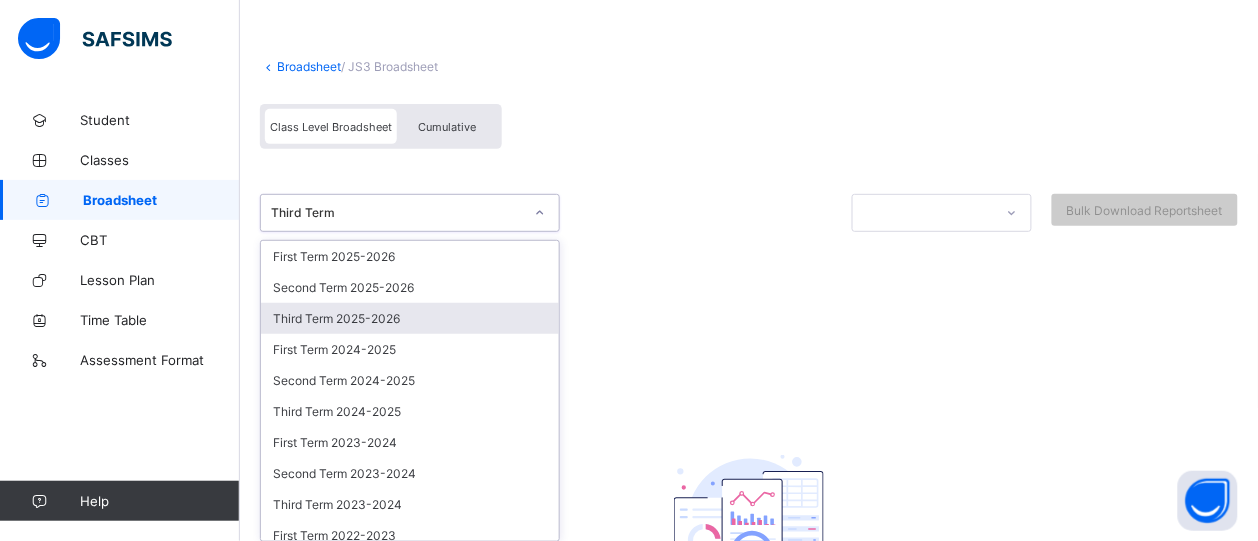 scroll, scrollTop: 107, scrollLeft: 0, axis: vertical 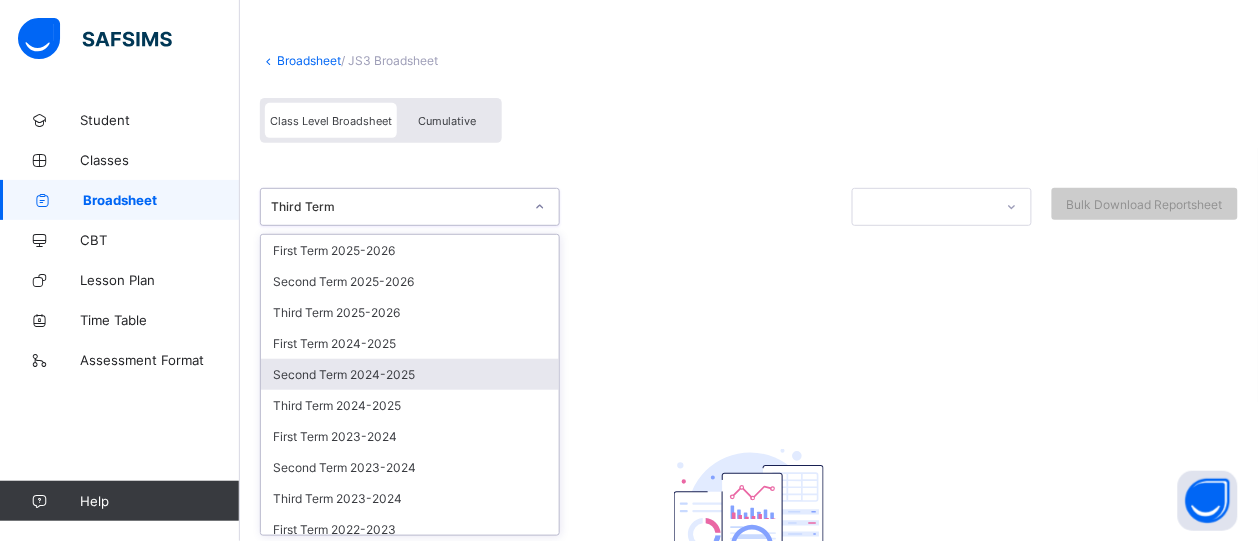 click on "Second Term 2024-2025" at bounding box center [410, 374] 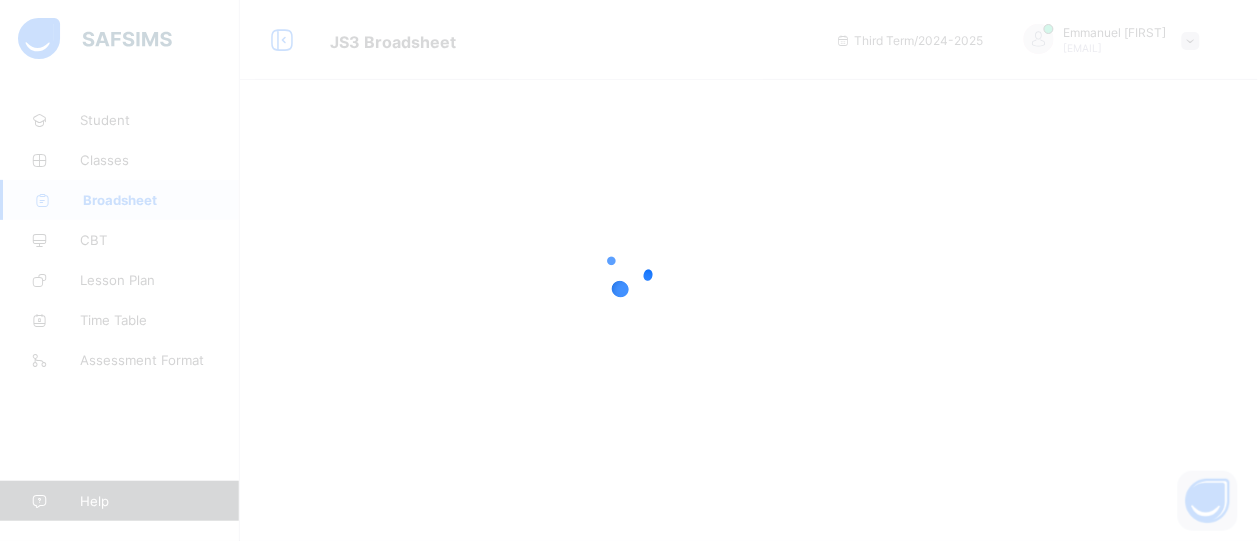scroll, scrollTop: 0, scrollLeft: 0, axis: both 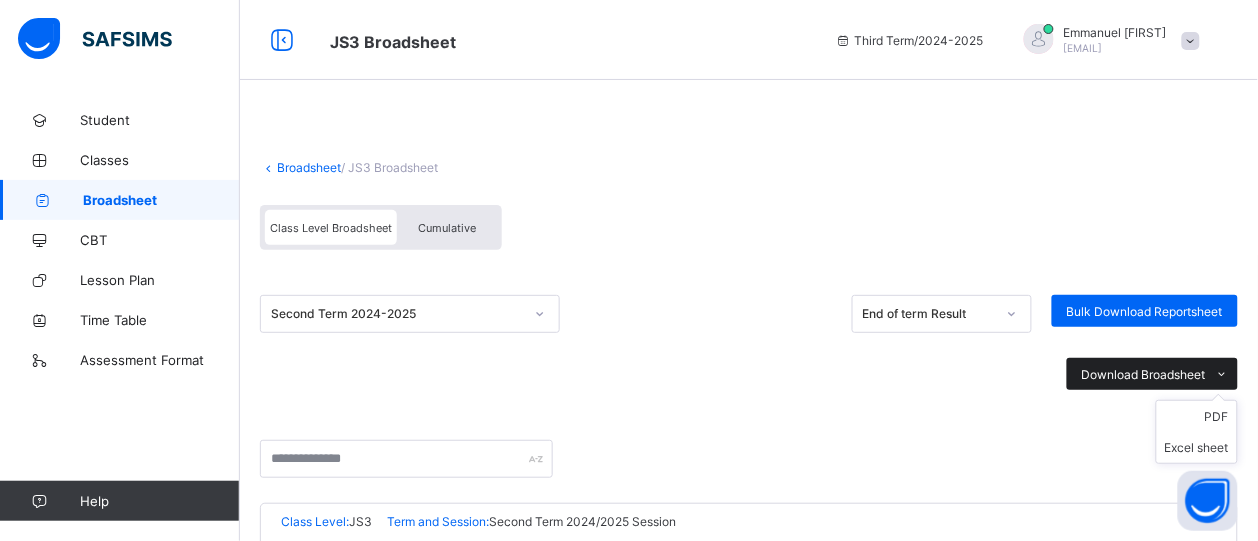click on "Download Broadsheet" at bounding box center (1144, 374) 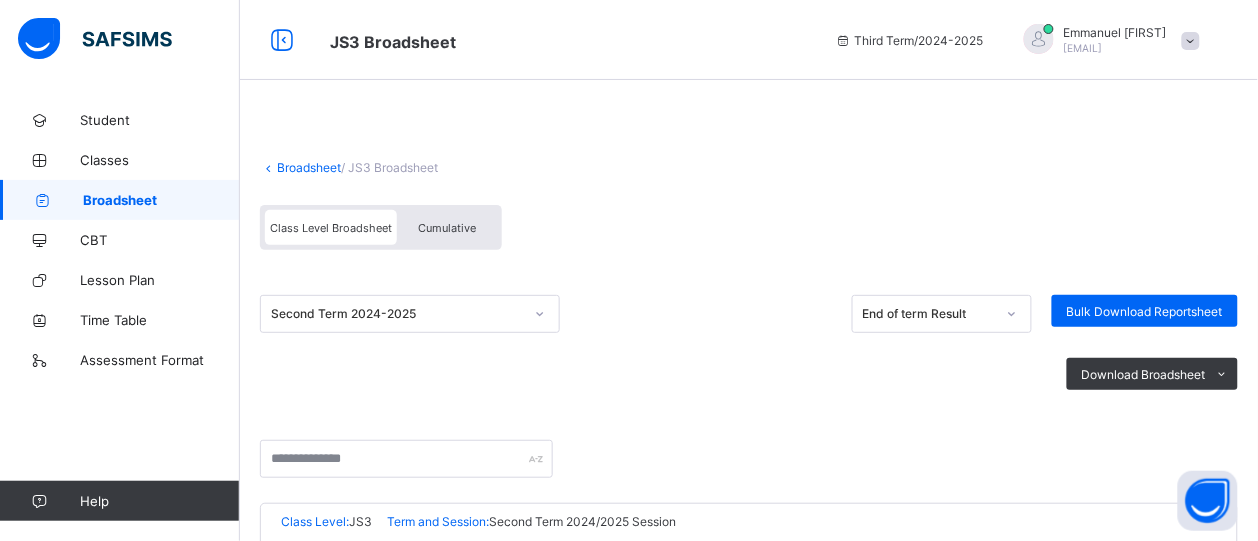 scroll, scrollTop: 568, scrollLeft: 0, axis: vertical 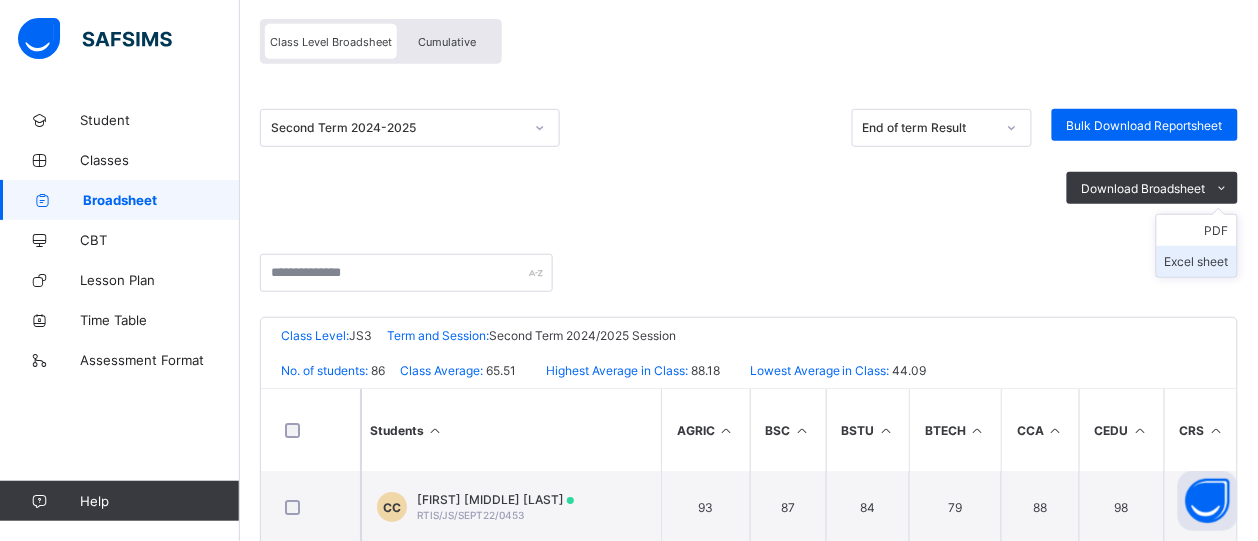 click on "Excel sheet" at bounding box center (1197, 261) 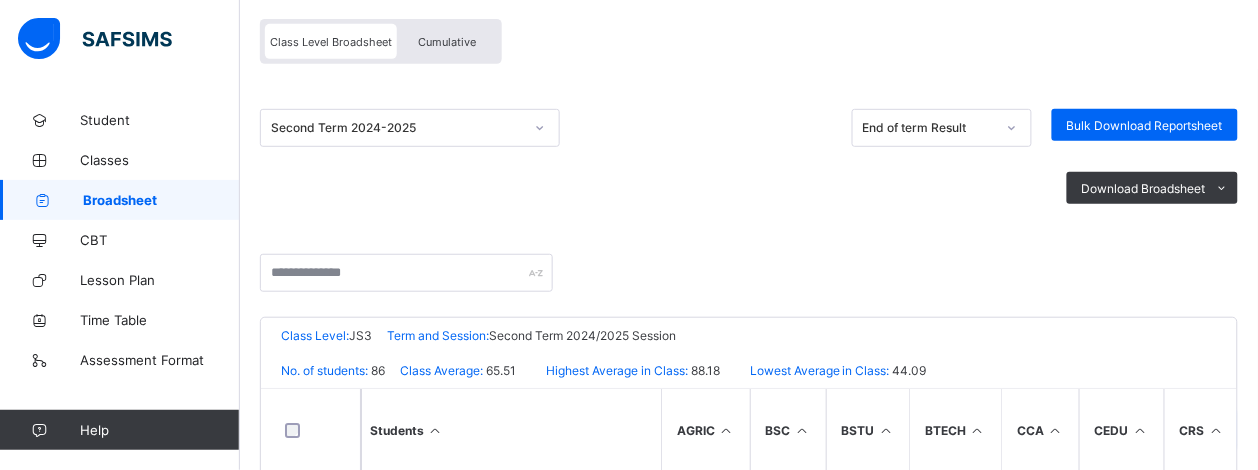 drag, startPoint x: 1228, startPoint y: 257, endPoint x: 1267, endPoint y: 170, distance: 95.34149 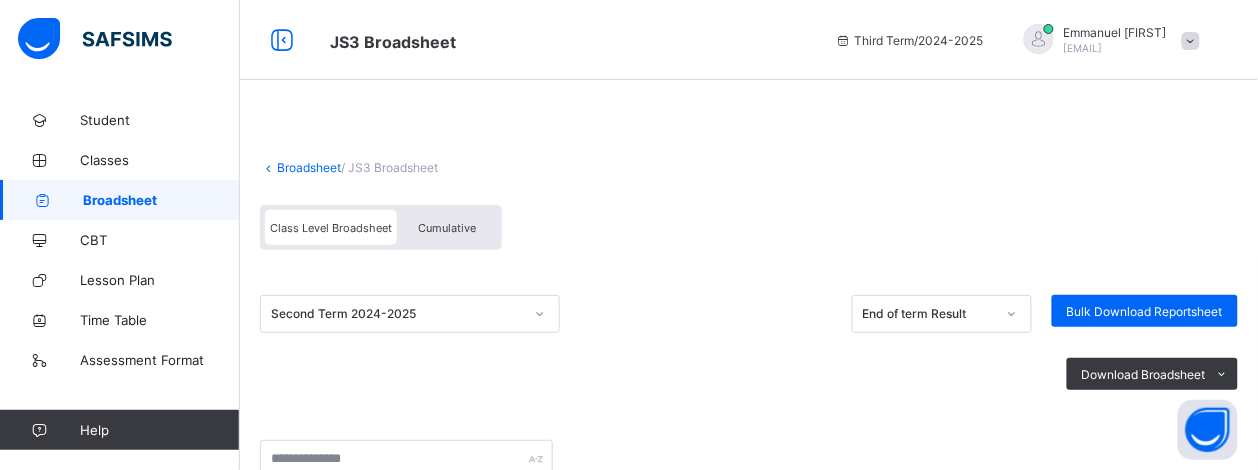 click on "Broadsheet" at bounding box center (309, 167) 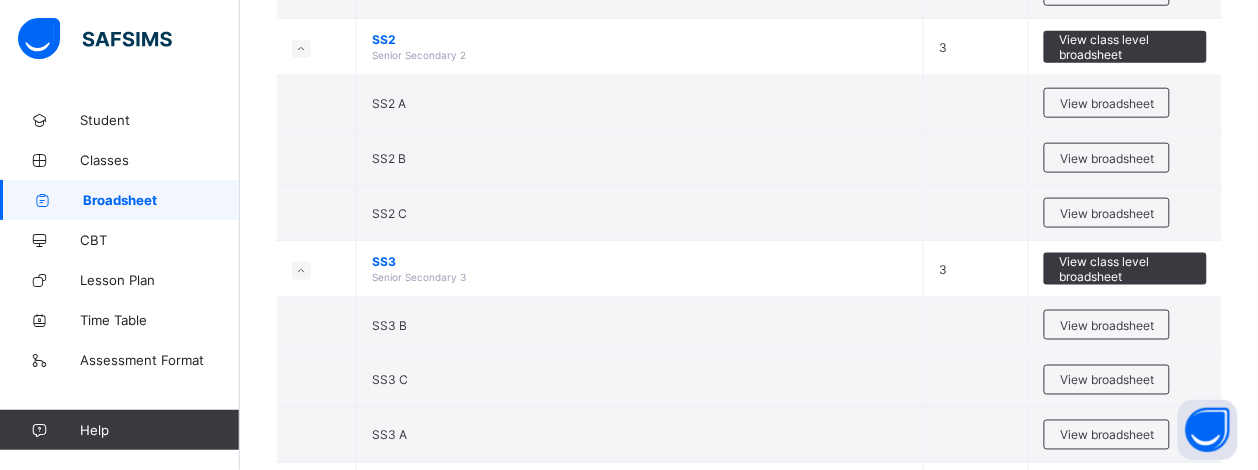 scroll, scrollTop: 3865, scrollLeft: 0, axis: vertical 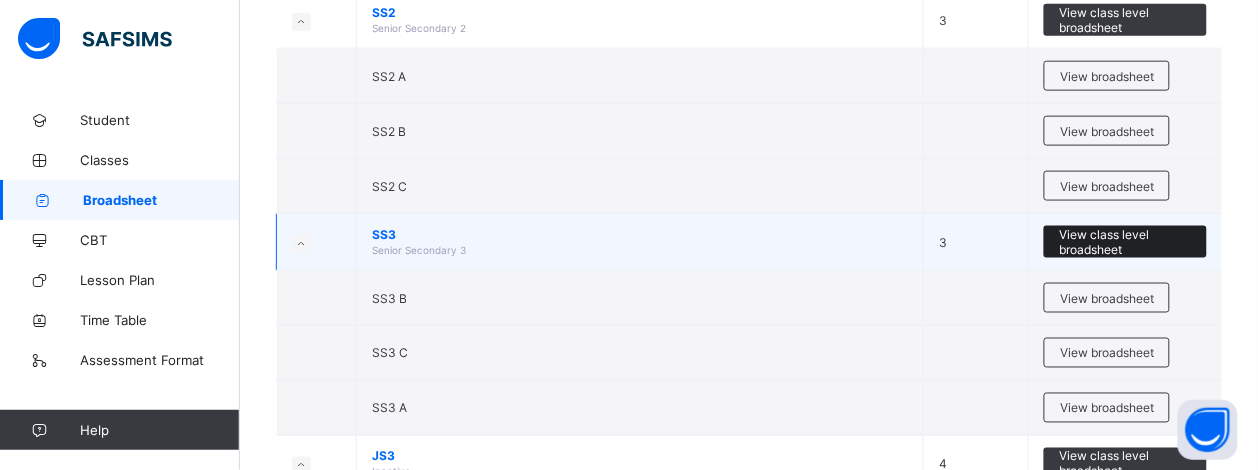 click on "View class level broadsheet" at bounding box center [1125, 242] 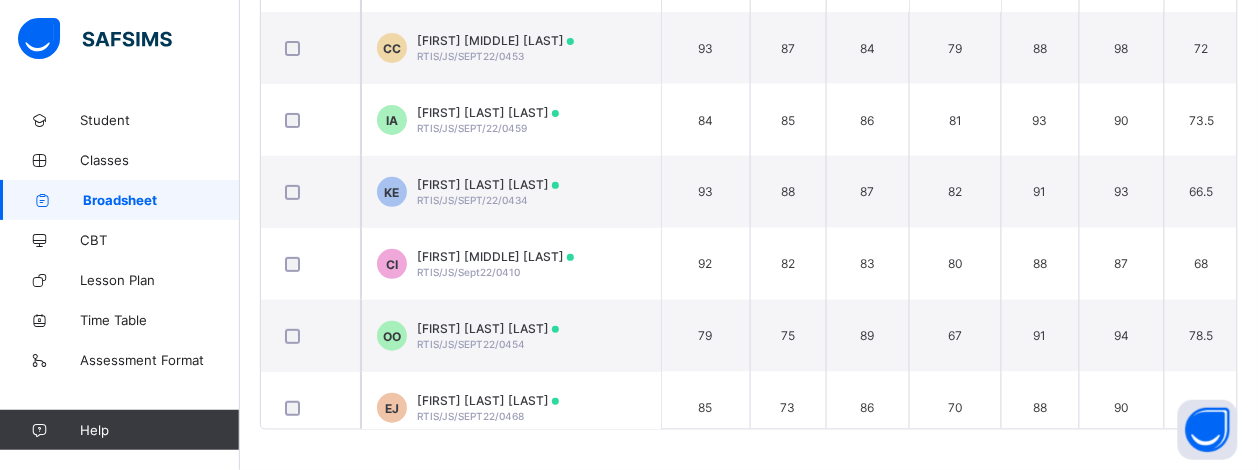 scroll, scrollTop: 640, scrollLeft: 0, axis: vertical 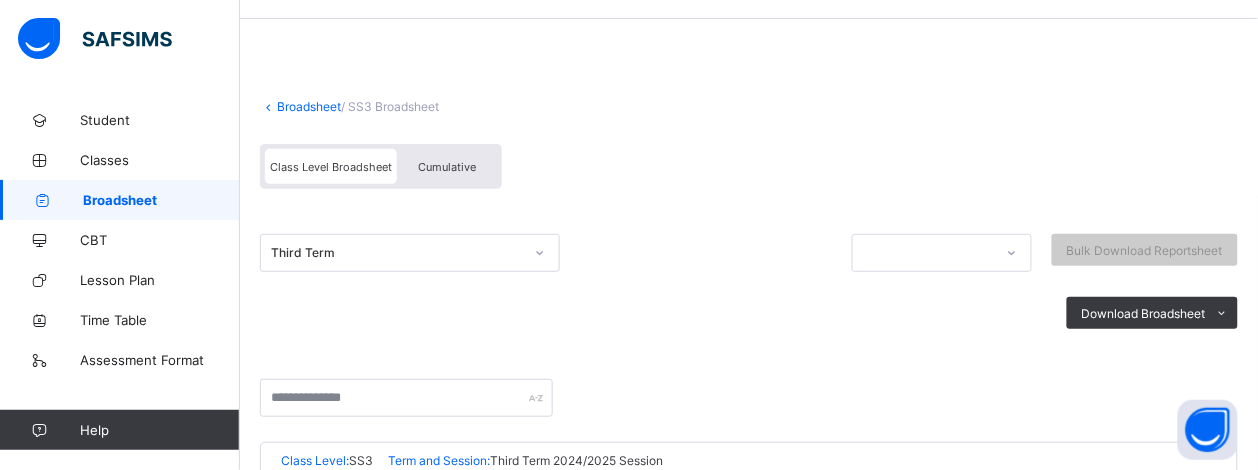 click on "Class Level Broadsheet" at bounding box center [331, 167] 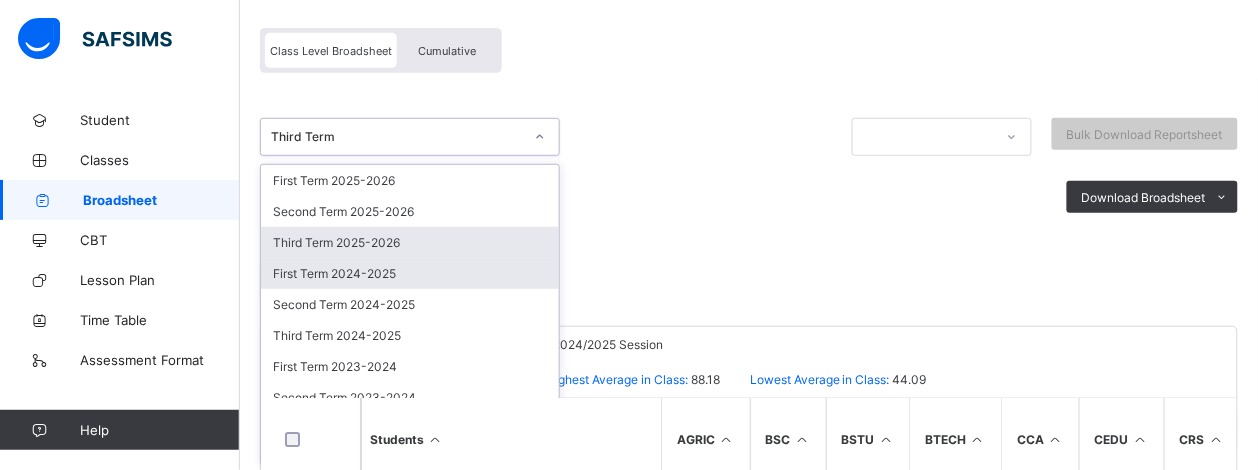 scroll, scrollTop: 178, scrollLeft: 0, axis: vertical 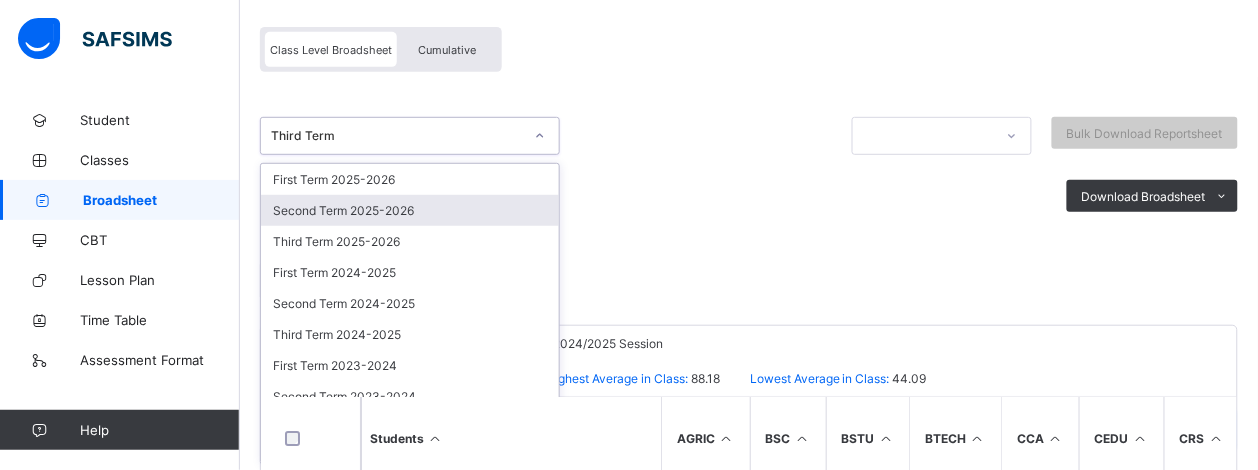 click on "Second Term 2025-2026" at bounding box center (410, 210) 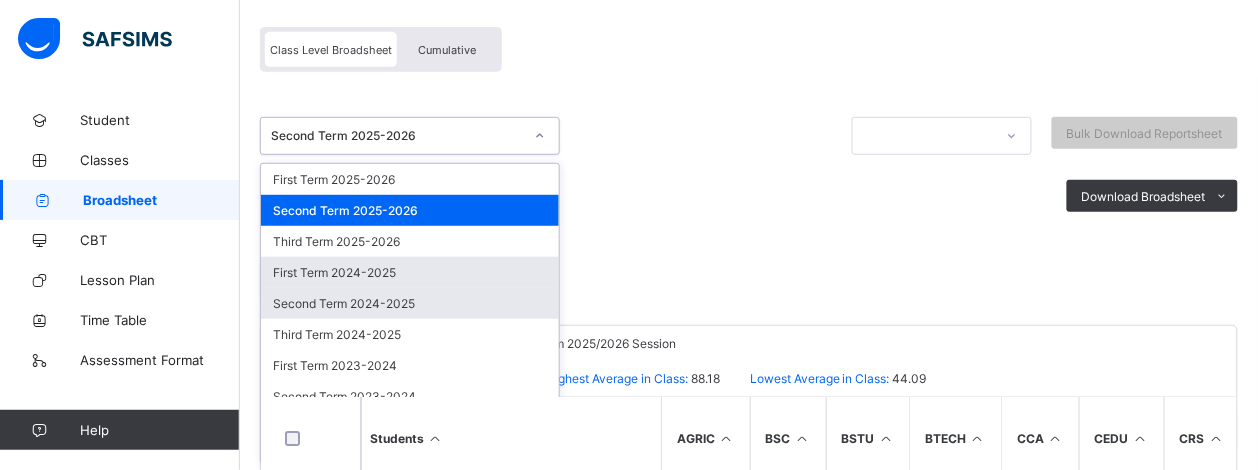 click on "Second Term 2024-2025" at bounding box center [410, 303] 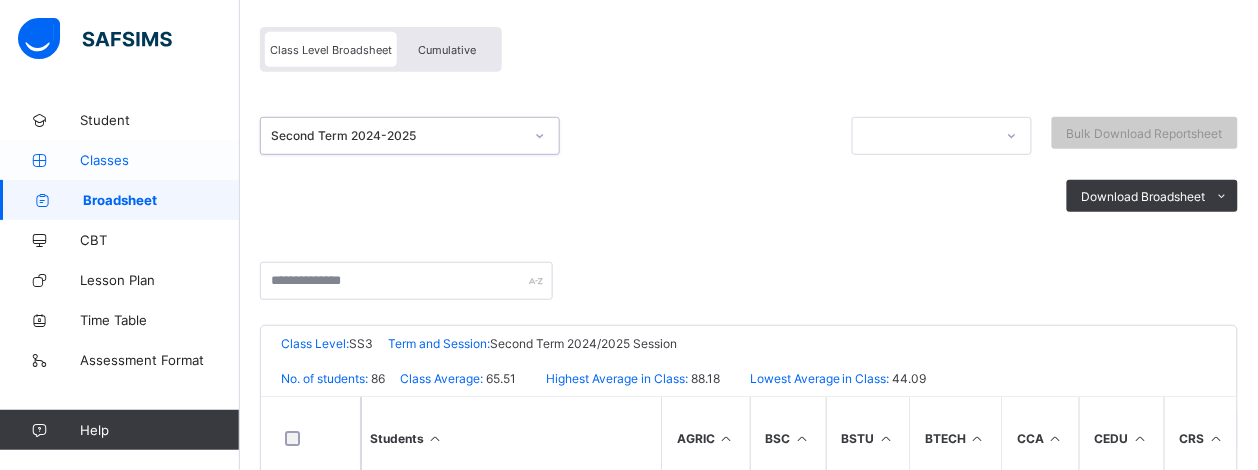 scroll, scrollTop: 438, scrollLeft: 0, axis: vertical 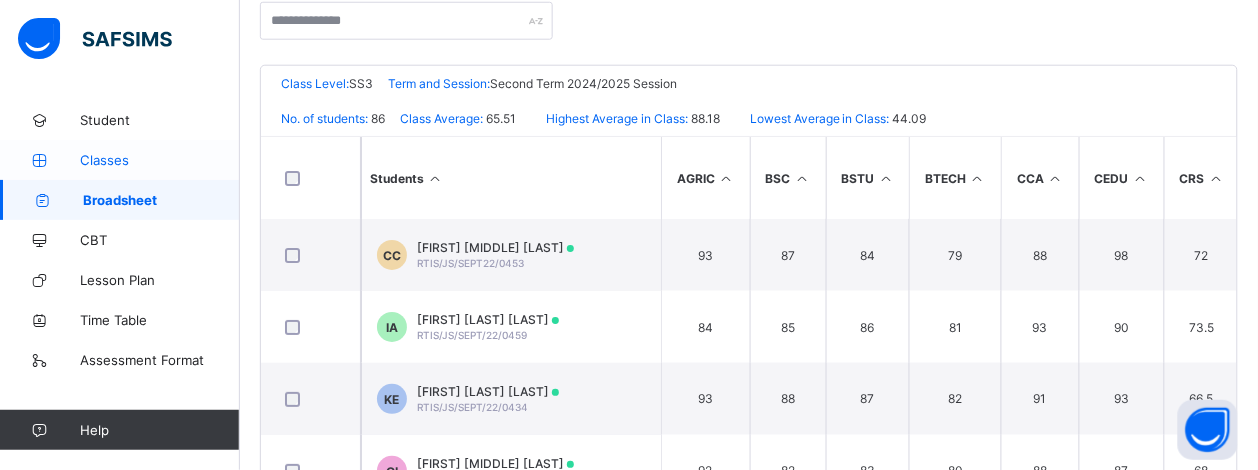 click on "Classes" at bounding box center [160, 160] 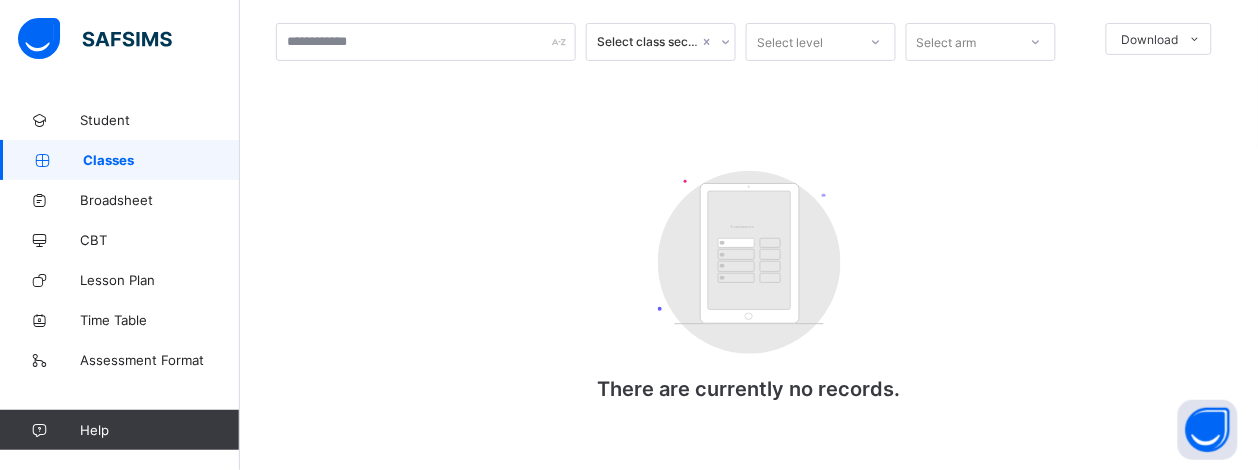scroll, scrollTop: 110, scrollLeft: 0, axis: vertical 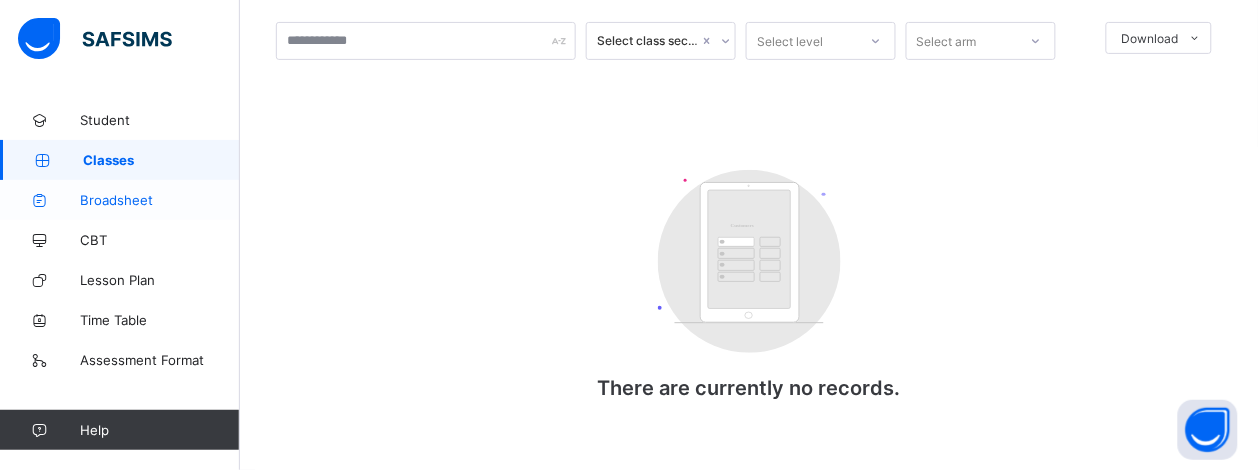 click on "Broadsheet" at bounding box center (160, 200) 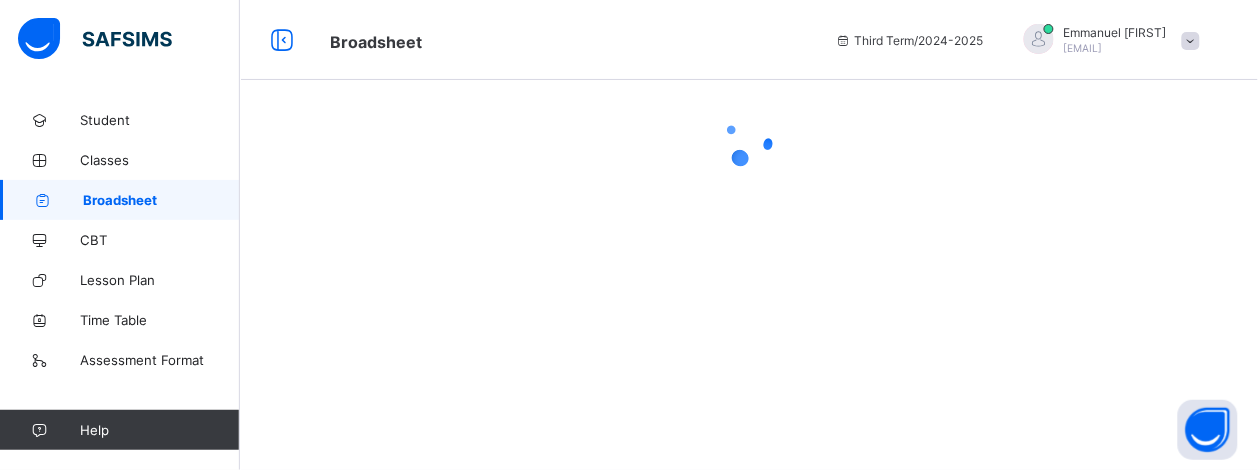 scroll, scrollTop: 0, scrollLeft: 0, axis: both 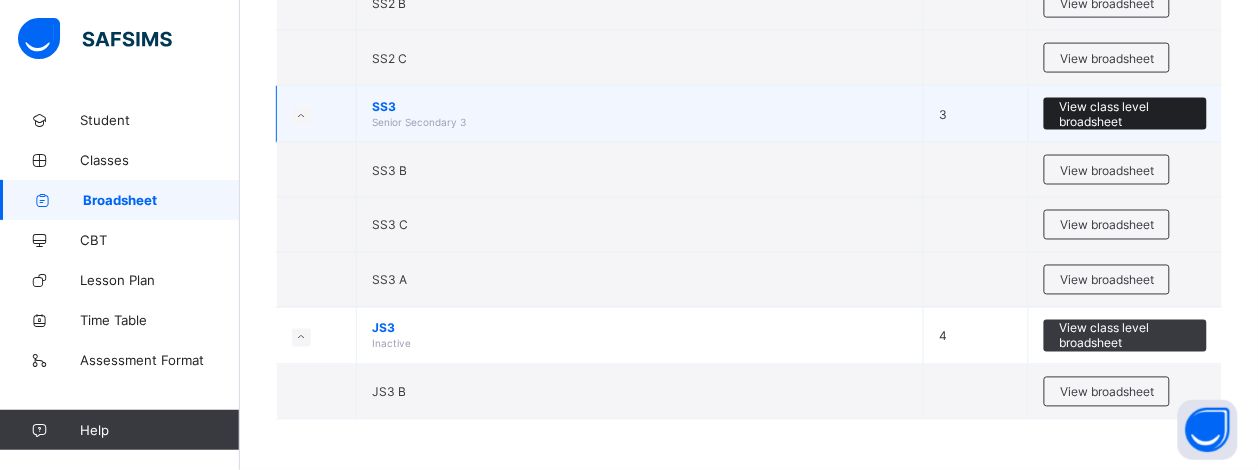 click on "View class level broadsheet" at bounding box center [1125, 114] 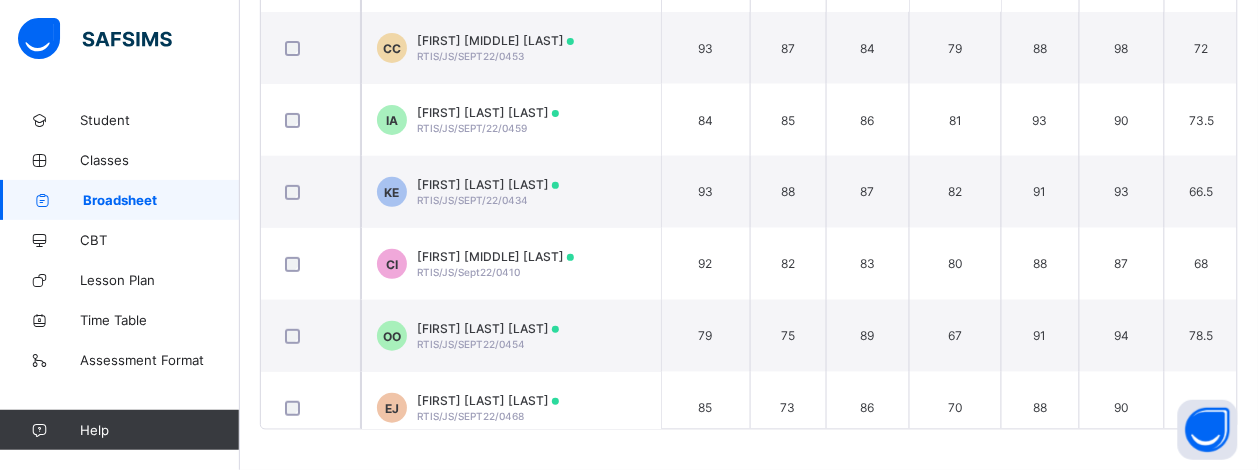 scroll, scrollTop: 640, scrollLeft: 0, axis: vertical 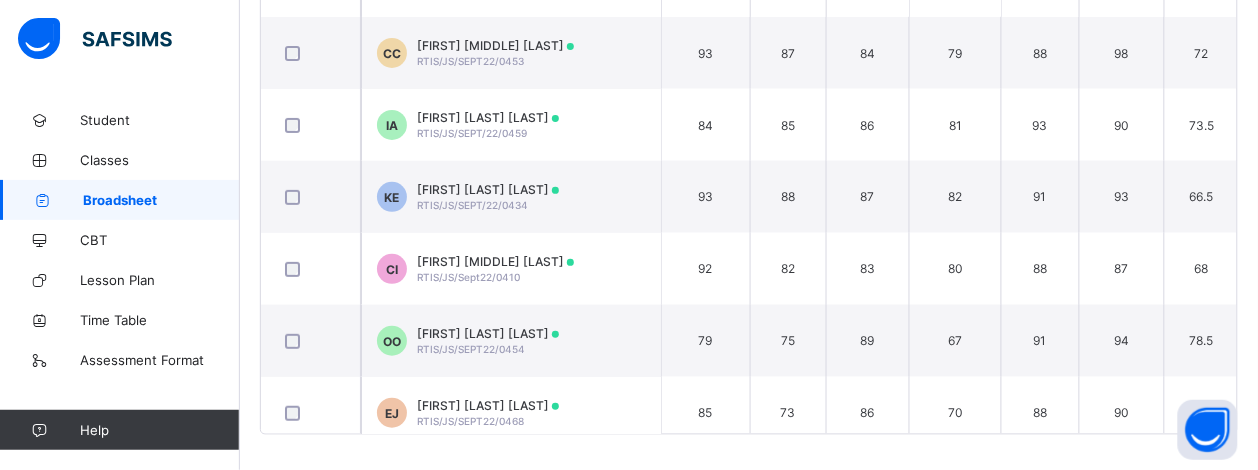 click 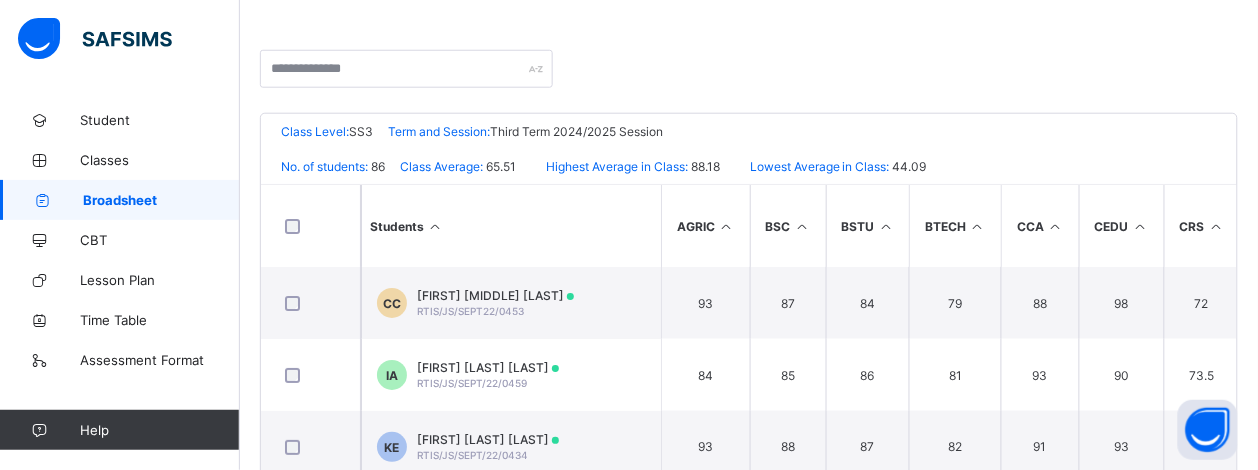 scroll, scrollTop: 412, scrollLeft: 0, axis: vertical 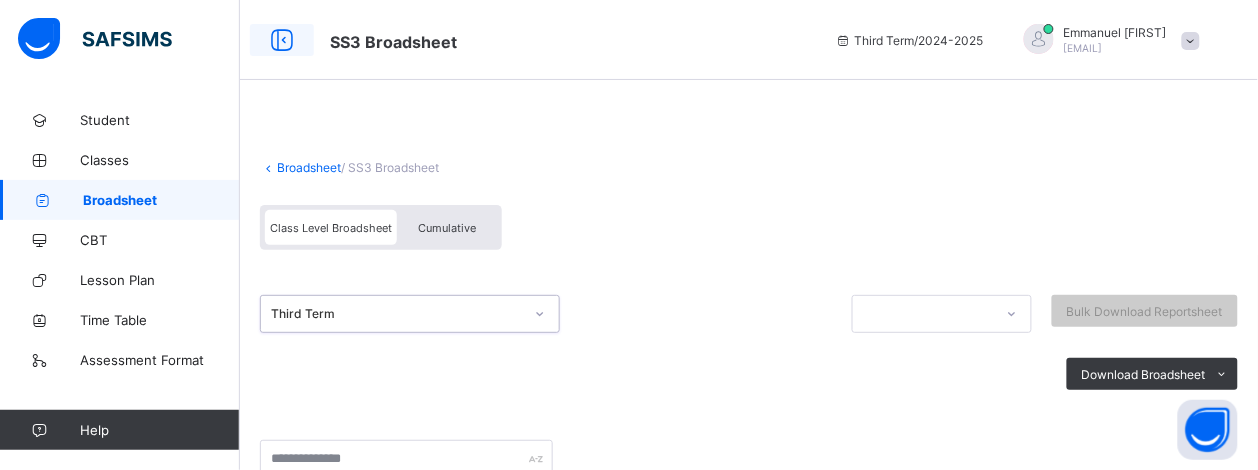 click at bounding box center [282, 40] 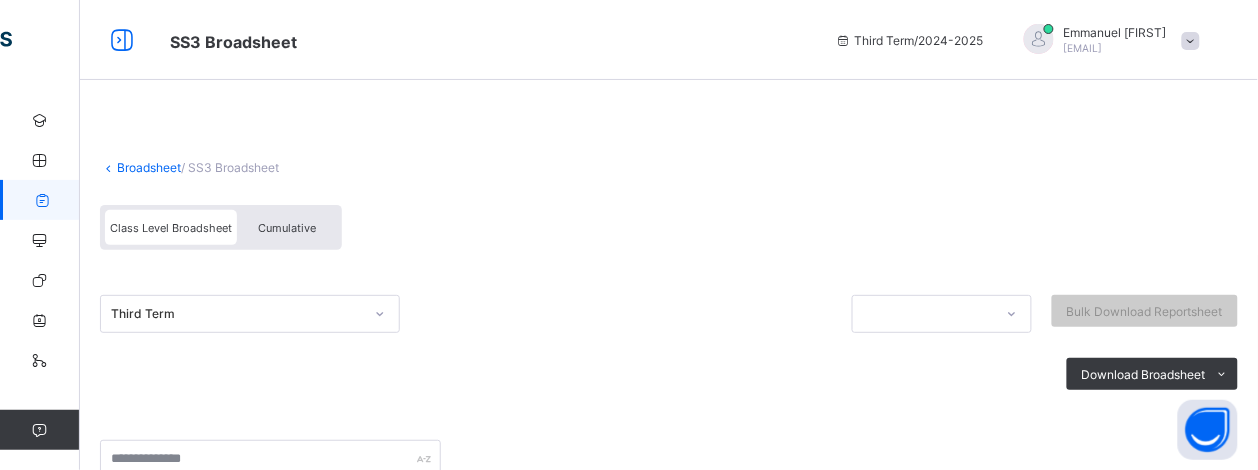 click at bounding box center (122, 40) 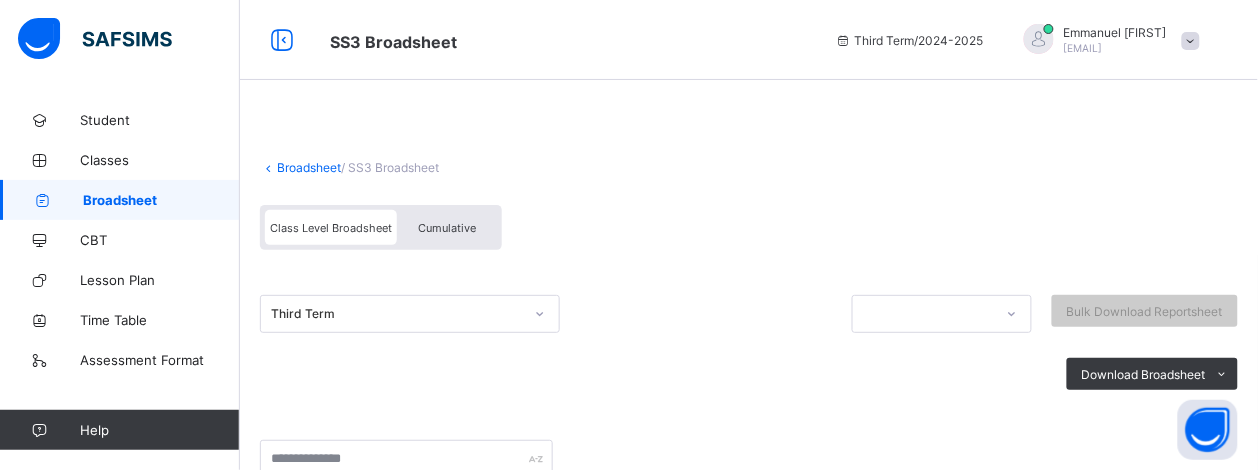 click on "Broadsheet" at bounding box center (309, 167) 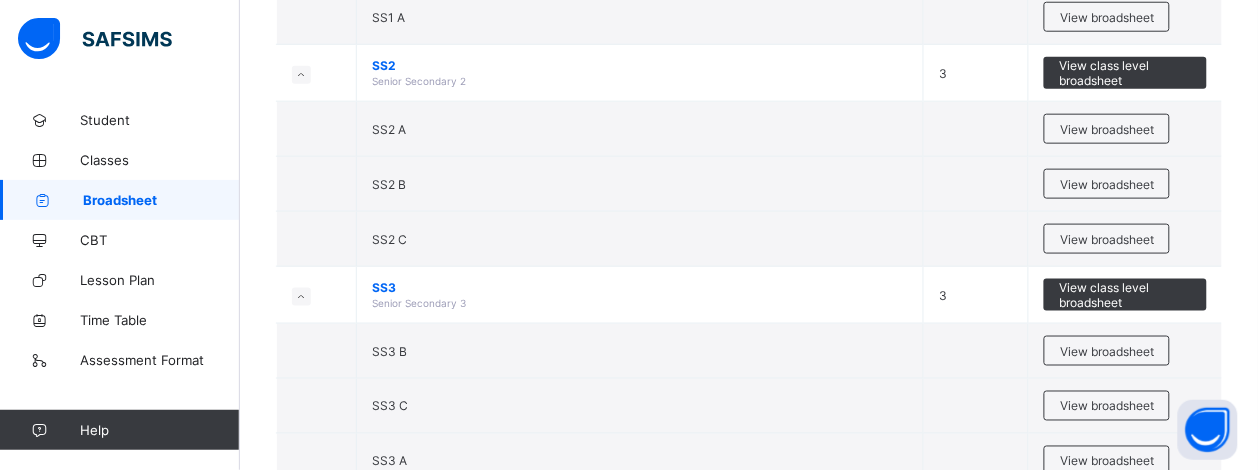 scroll, scrollTop: 3851, scrollLeft: 0, axis: vertical 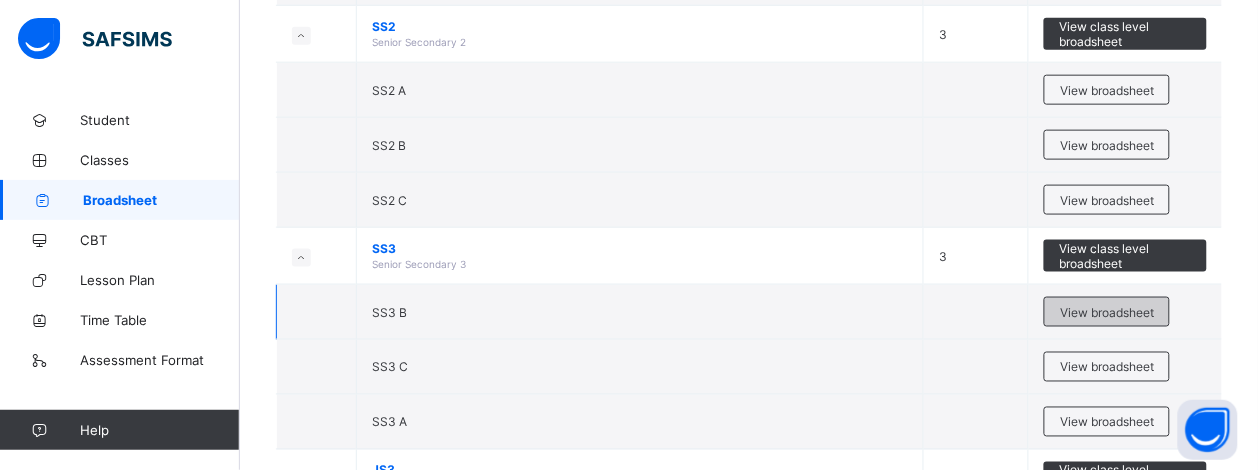 click on "View broadsheet" at bounding box center (1107, 312) 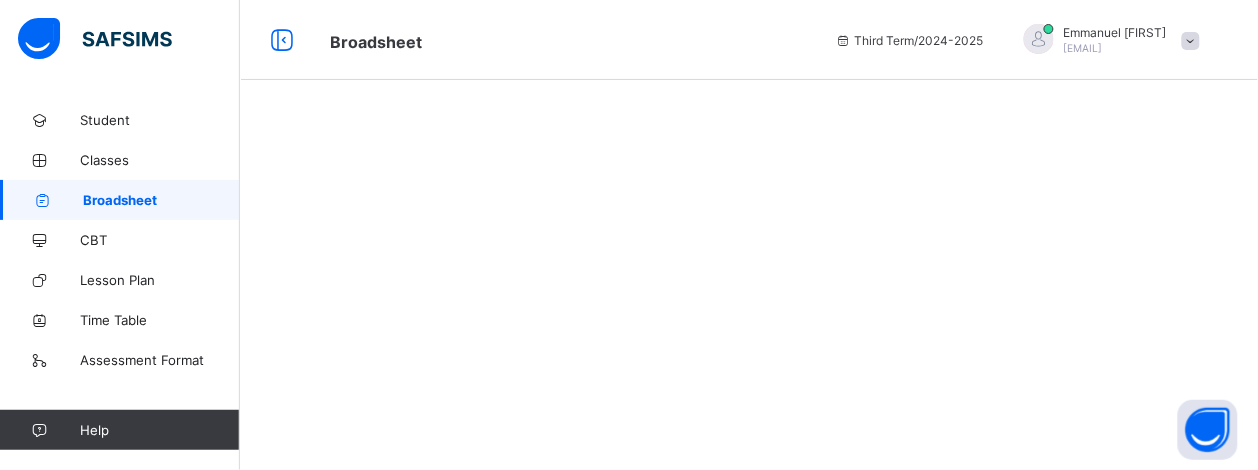 scroll, scrollTop: 0, scrollLeft: 0, axis: both 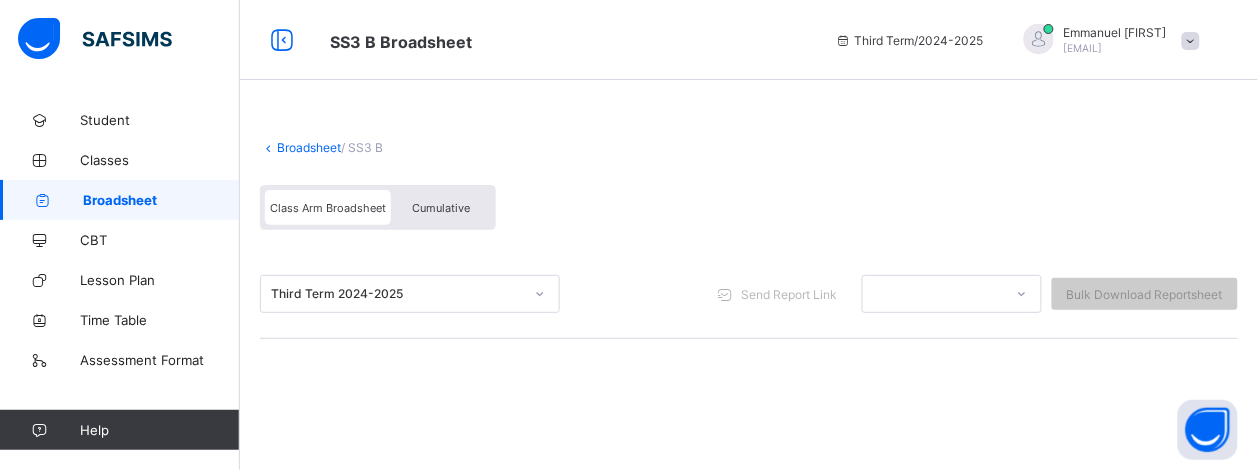 click 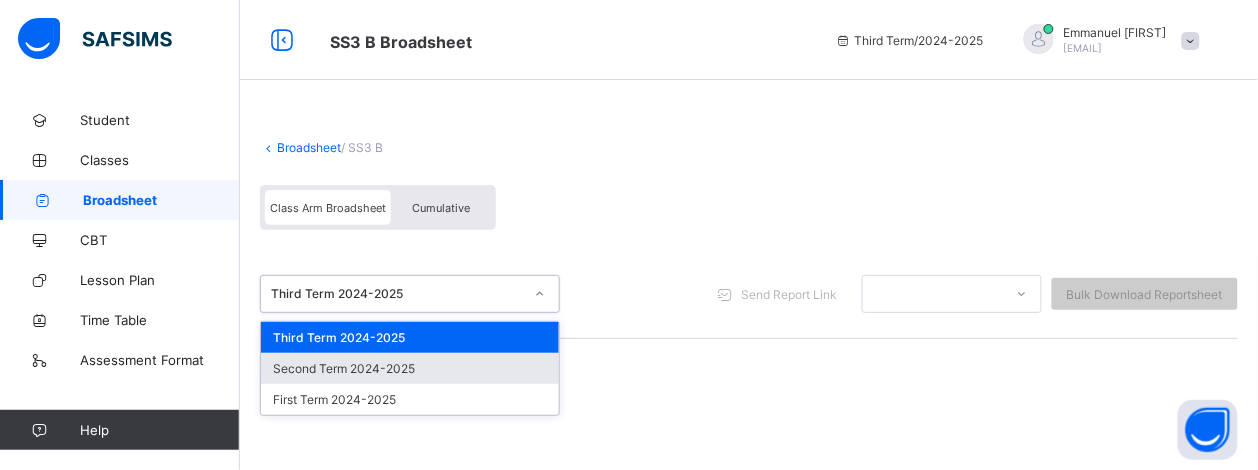 click on "Second Term 2024-2025" at bounding box center (410, 368) 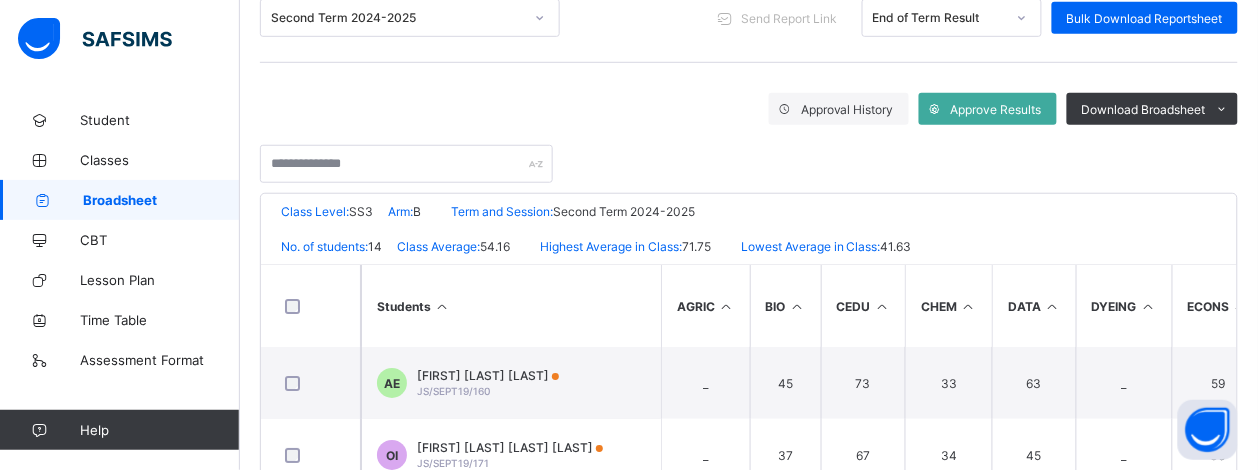 scroll, scrollTop: 261, scrollLeft: 0, axis: vertical 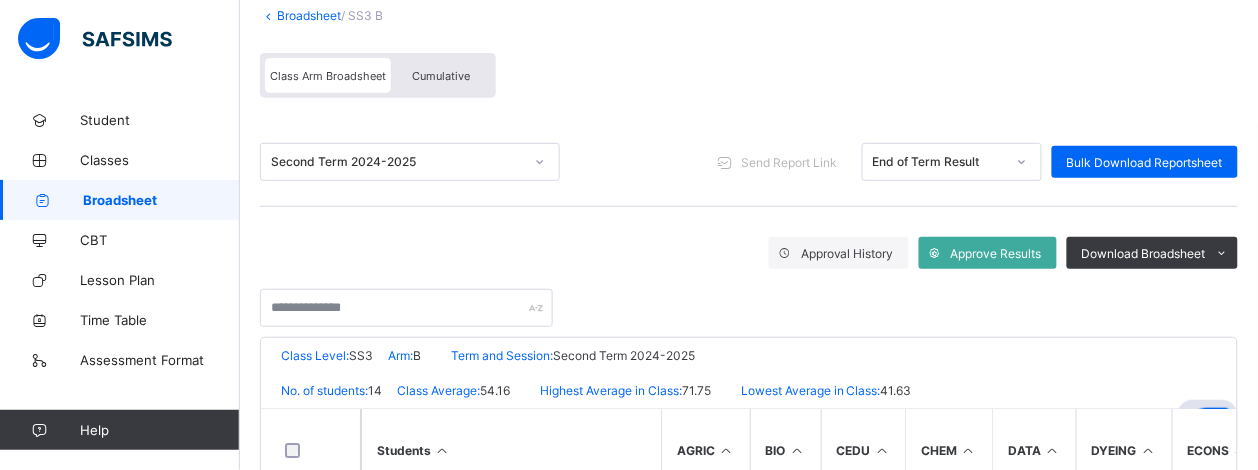click on "Broadsheet" at bounding box center [309, 15] 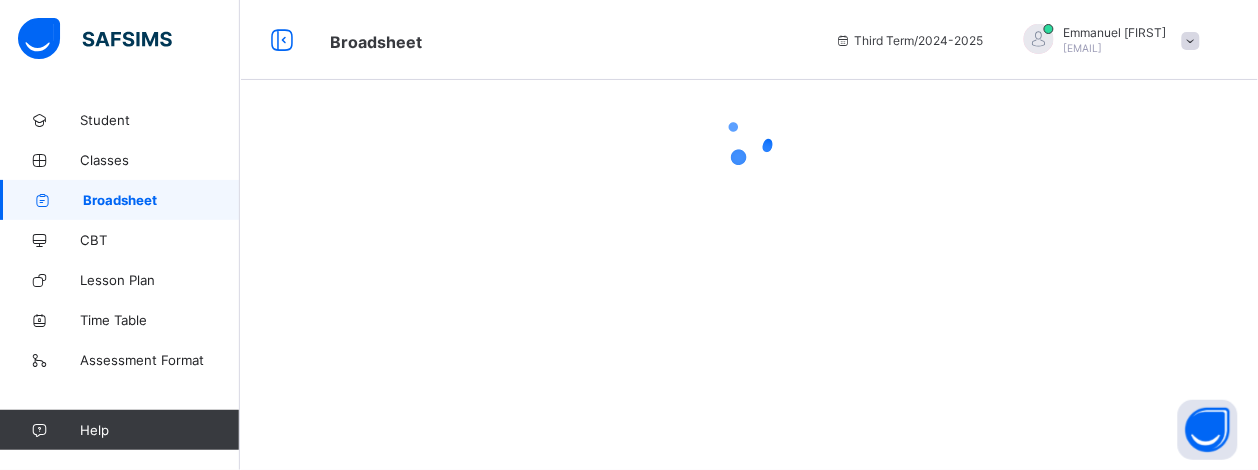 scroll, scrollTop: 0, scrollLeft: 0, axis: both 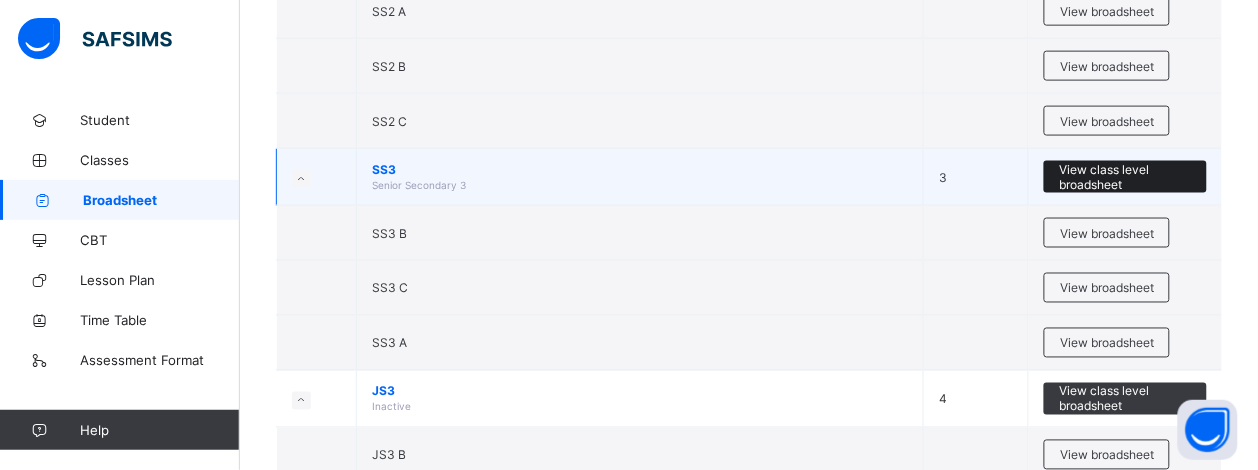 click on "View class level broadsheet" at bounding box center [1125, 177] 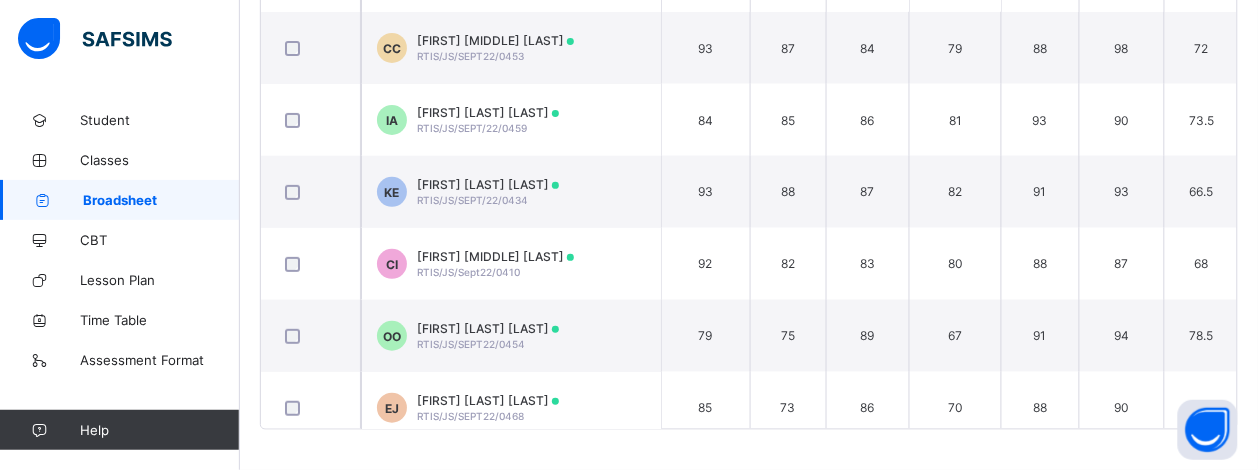 scroll, scrollTop: 276, scrollLeft: 0, axis: vertical 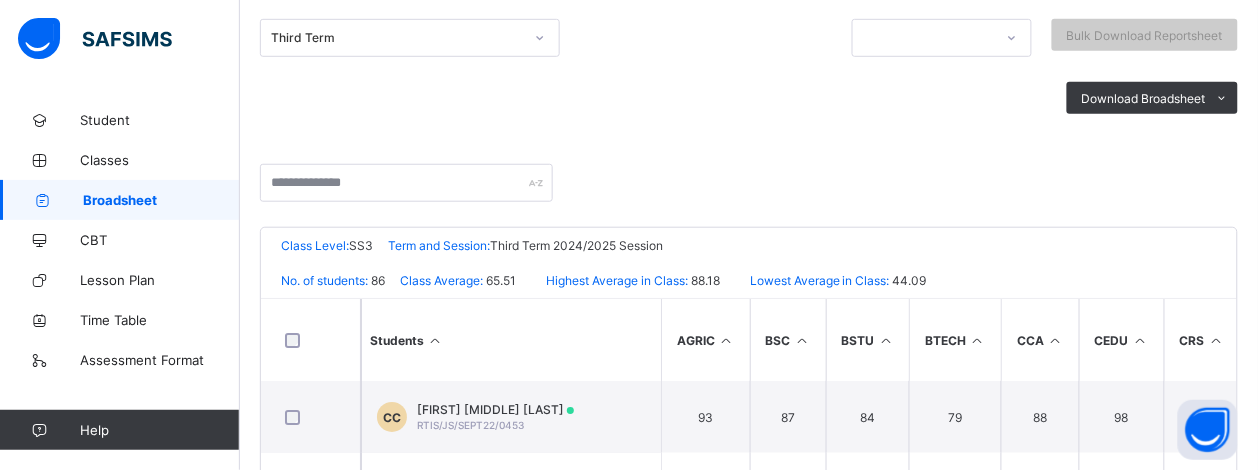 click on "Broadsheet" at bounding box center (309, -109) 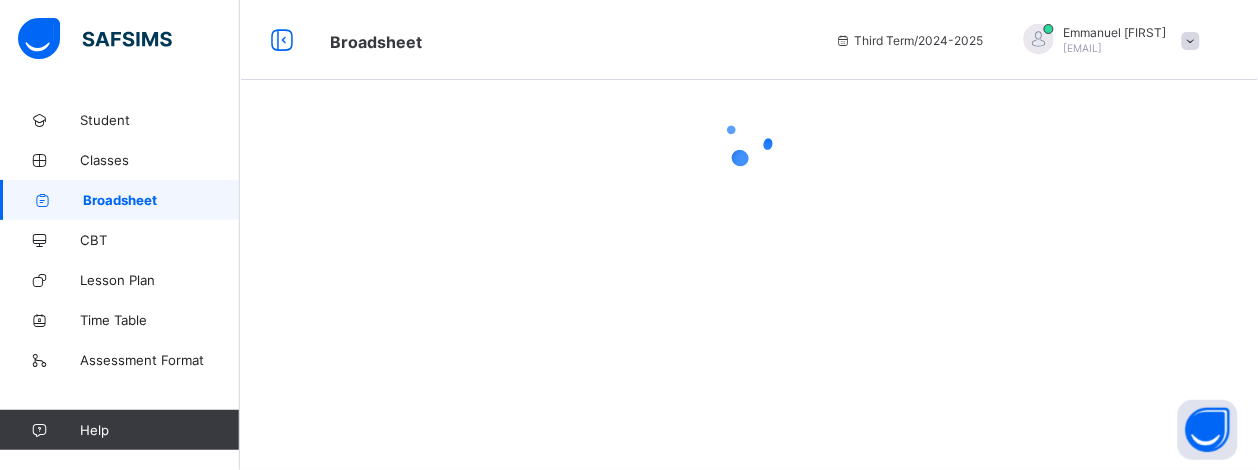 scroll, scrollTop: 0, scrollLeft: 0, axis: both 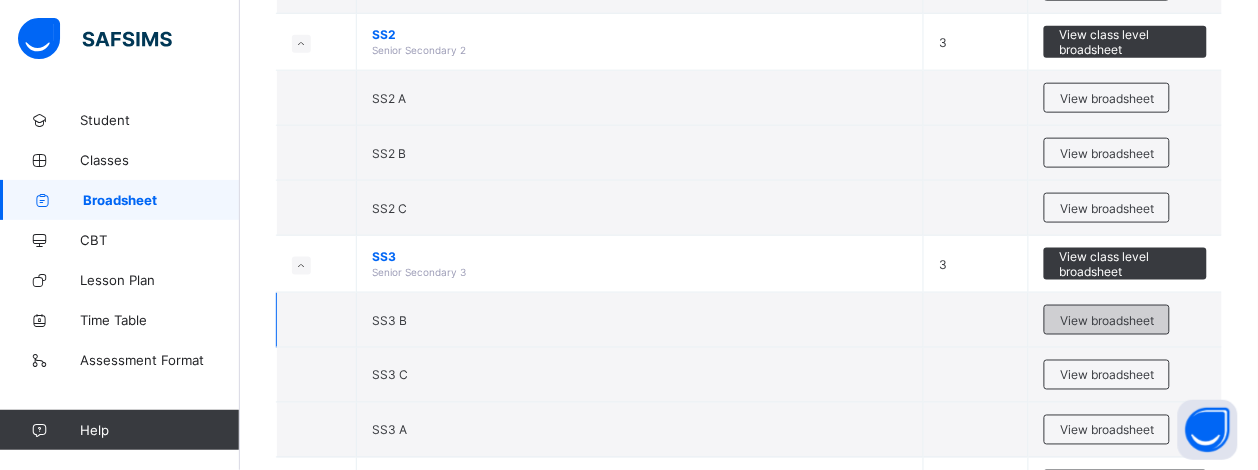 click on "View broadsheet" at bounding box center (1107, 320) 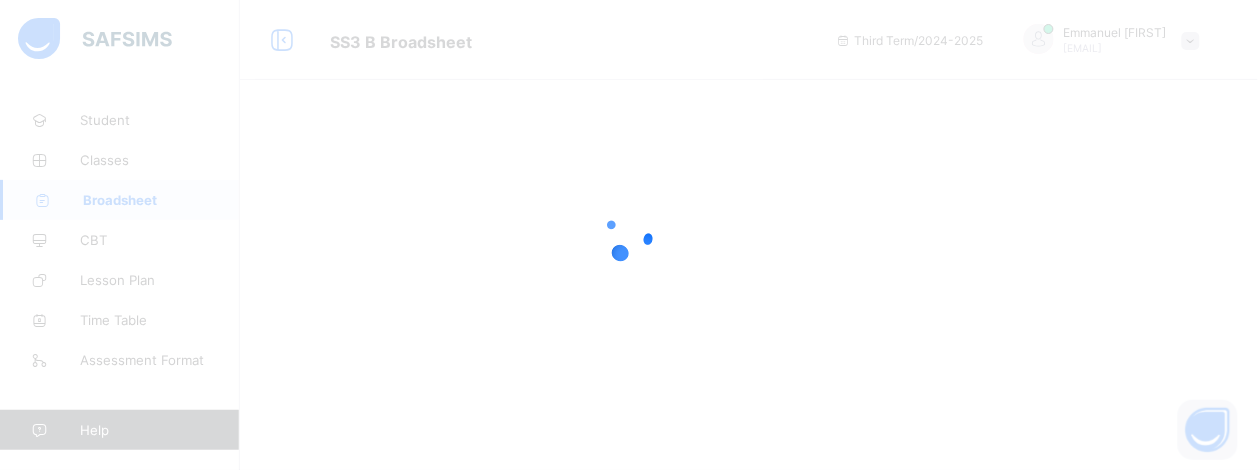 scroll, scrollTop: 0, scrollLeft: 0, axis: both 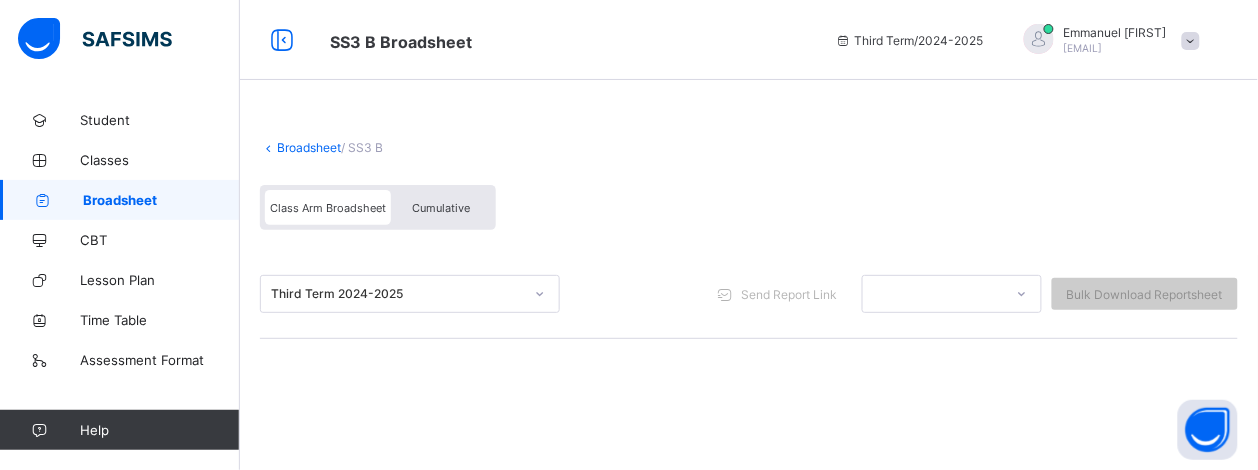 click 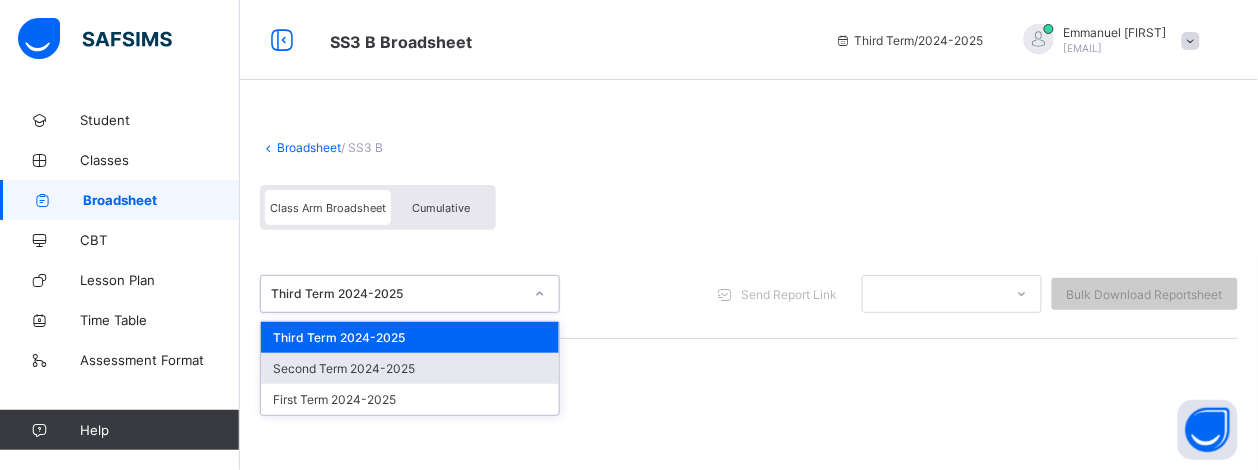 click on "Second Term 2024-2025" at bounding box center (410, 368) 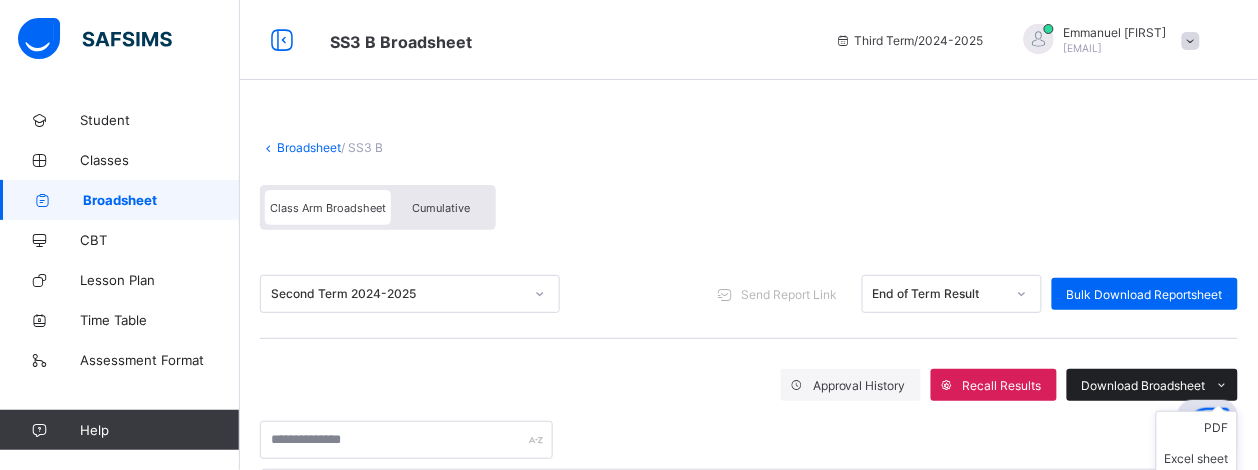 click on "Download Broadsheet" at bounding box center [1144, 385] 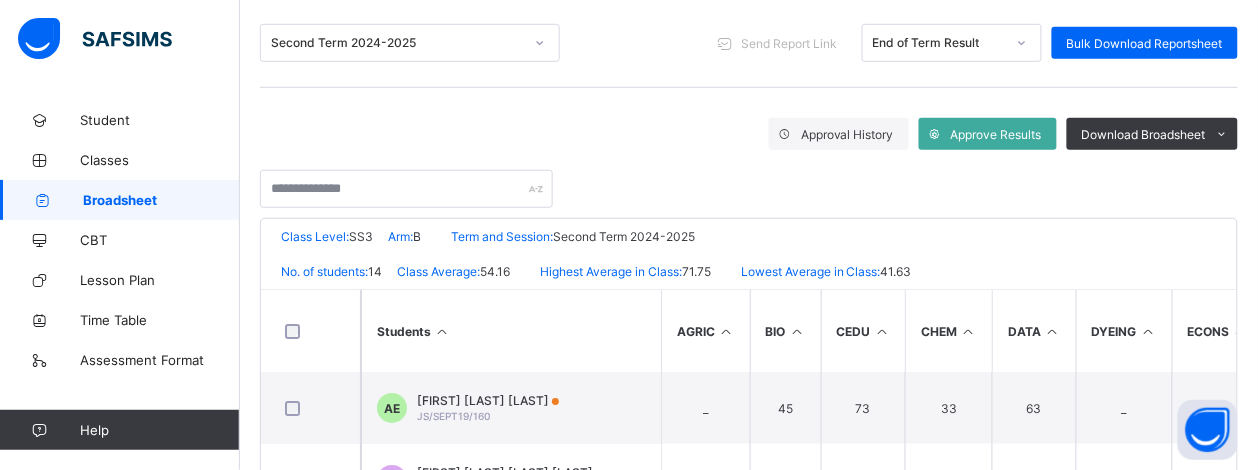 scroll, scrollTop: 257, scrollLeft: 0, axis: vertical 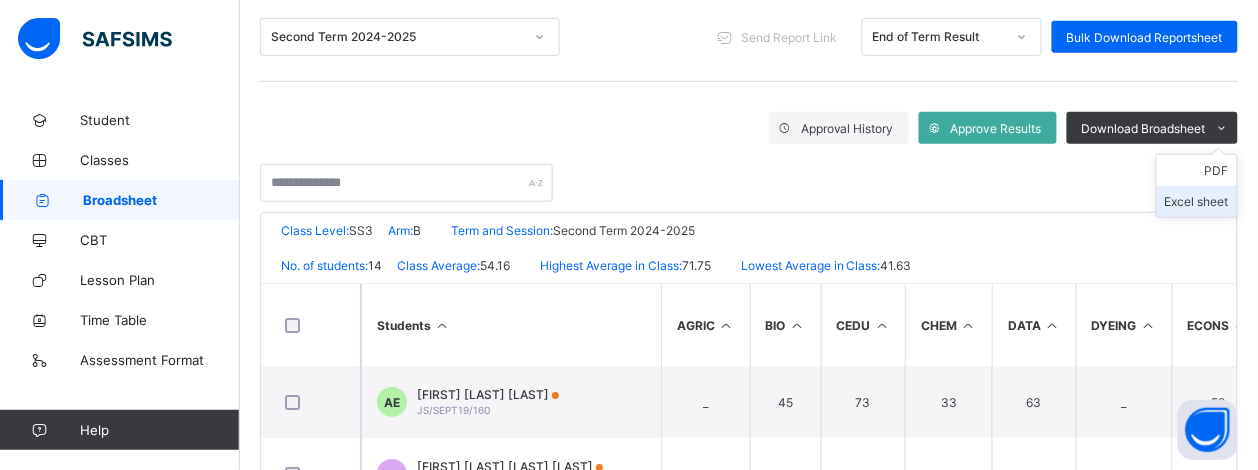 click on "Excel sheet" at bounding box center [1197, 201] 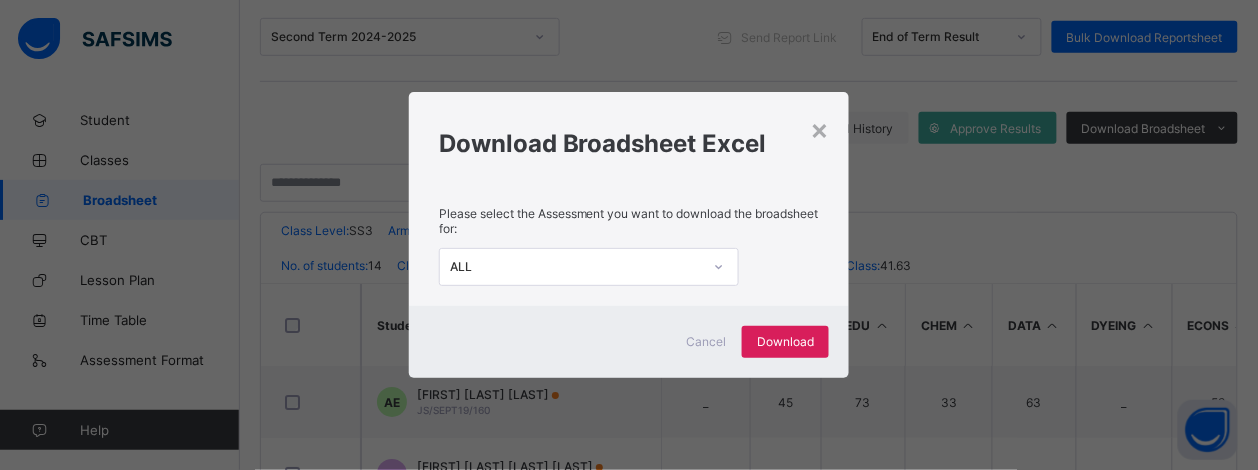 click 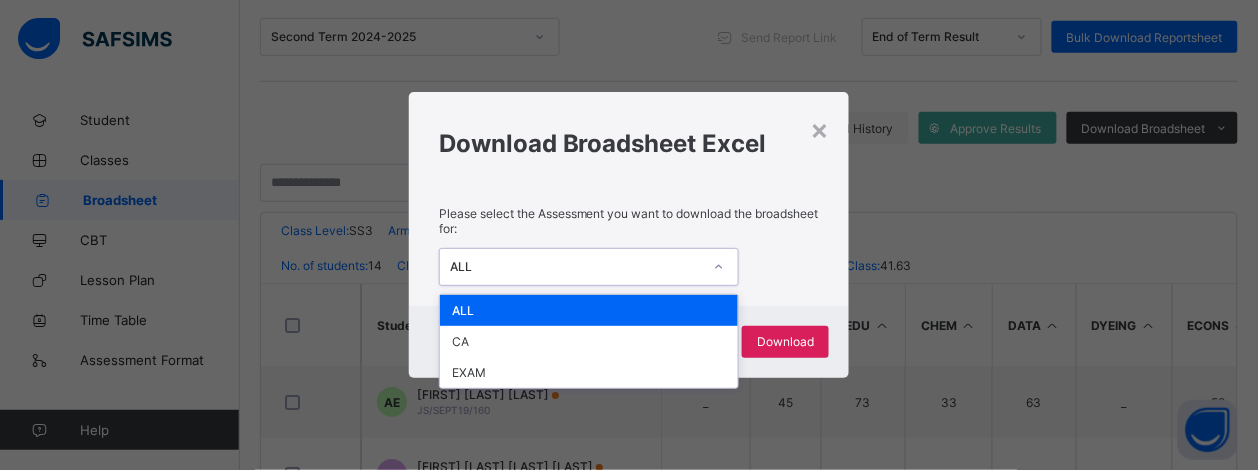 click on "Please select the Assessment you want to download the broadsheet for: ALL ALL CA EXAM" at bounding box center [629, 245] 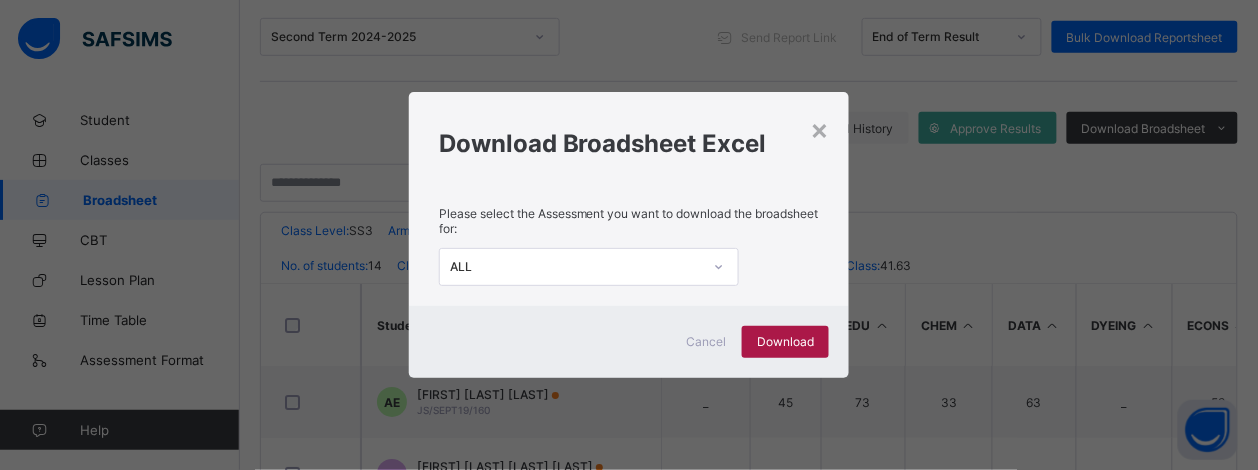 click on "Download" at bounding box center (785, 341) 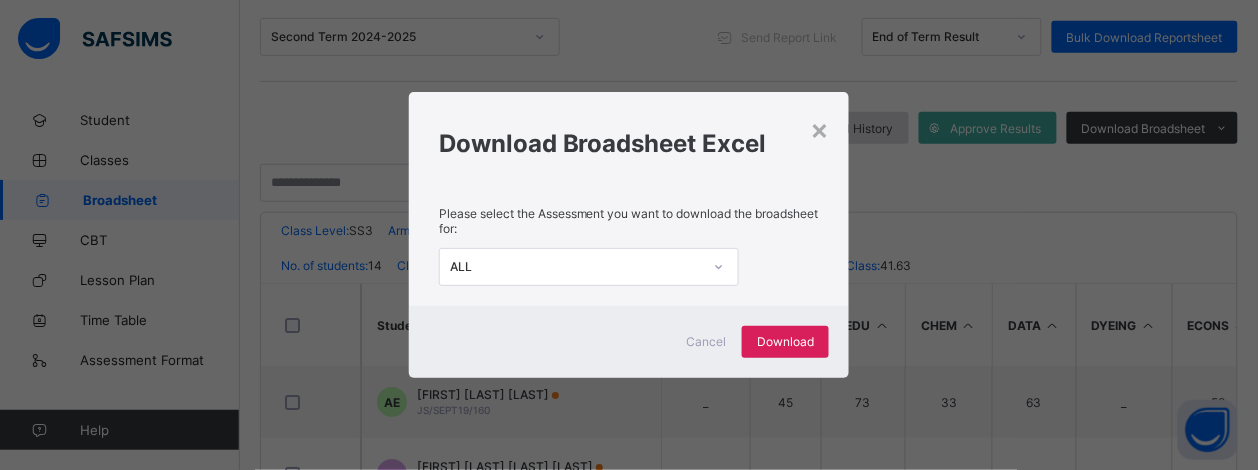 click on "×" at bounding box center [819, 129] 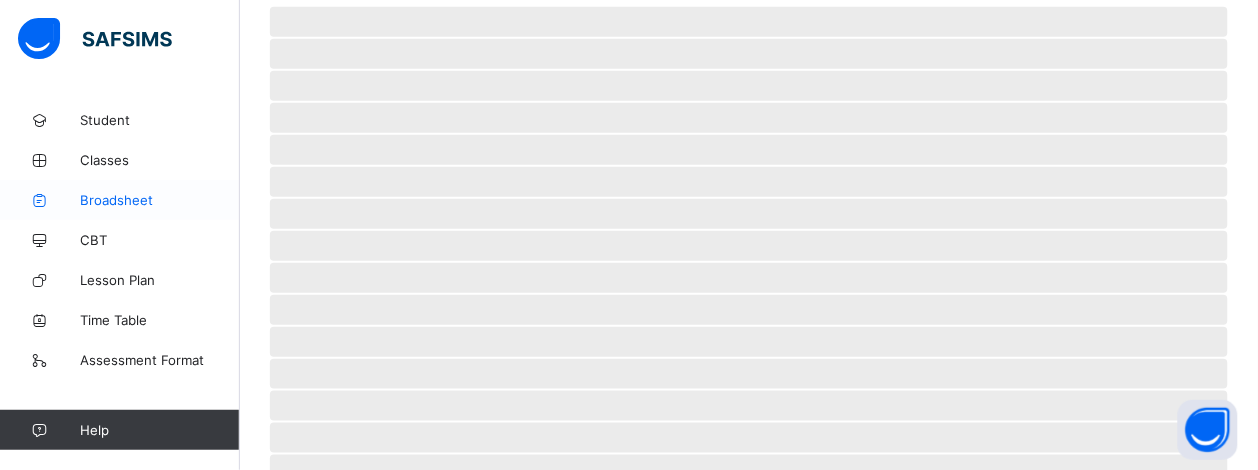 click on "Broadsheet" at bounding box center (160, 200) 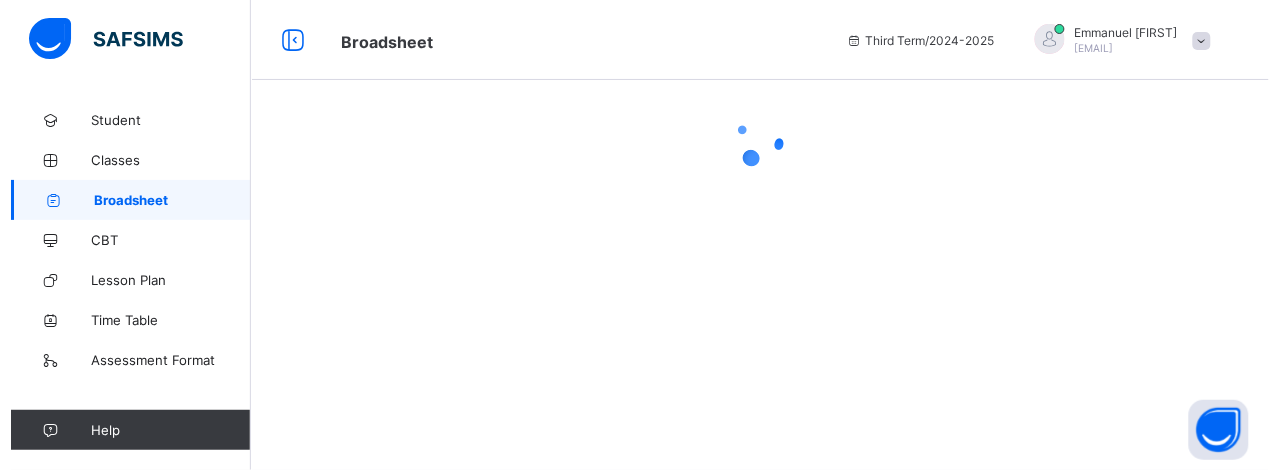 scroll, scrollTop: 0, scrollLeft: 0, axis: both 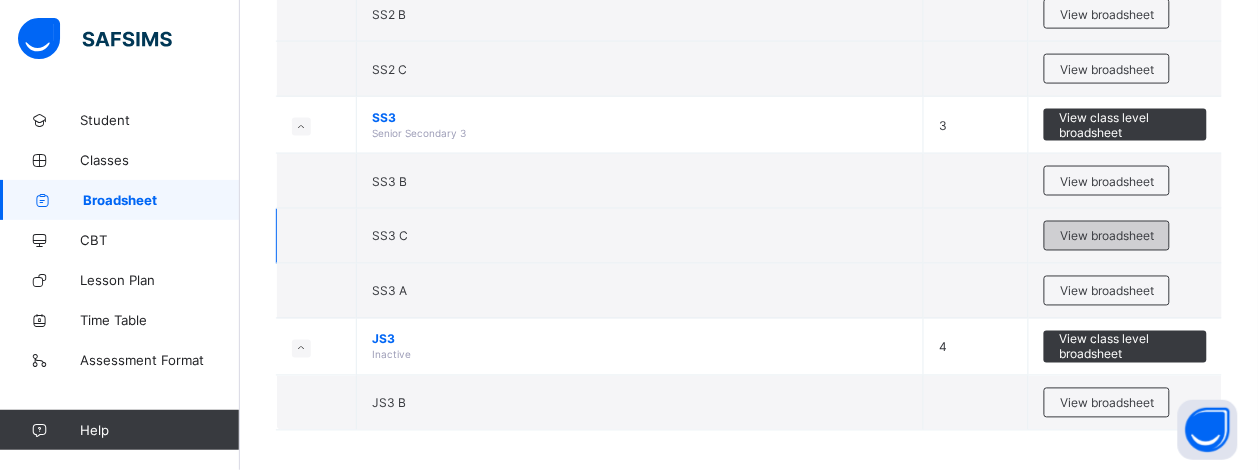 click on "View broadsheet" at bounding box center [1107, 236] 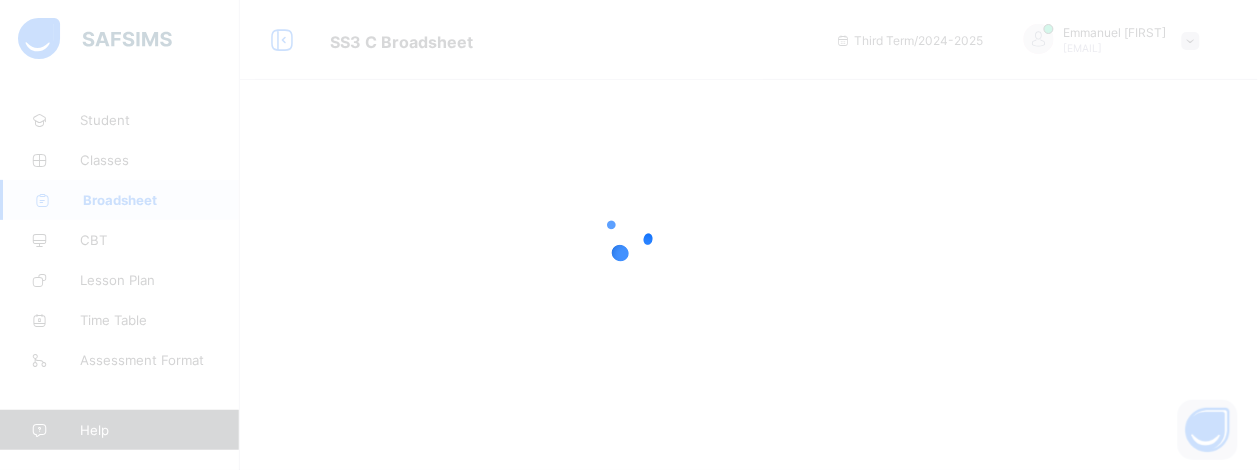 scroll, scrollTop: 0, scrollLeft: 0, axis: both 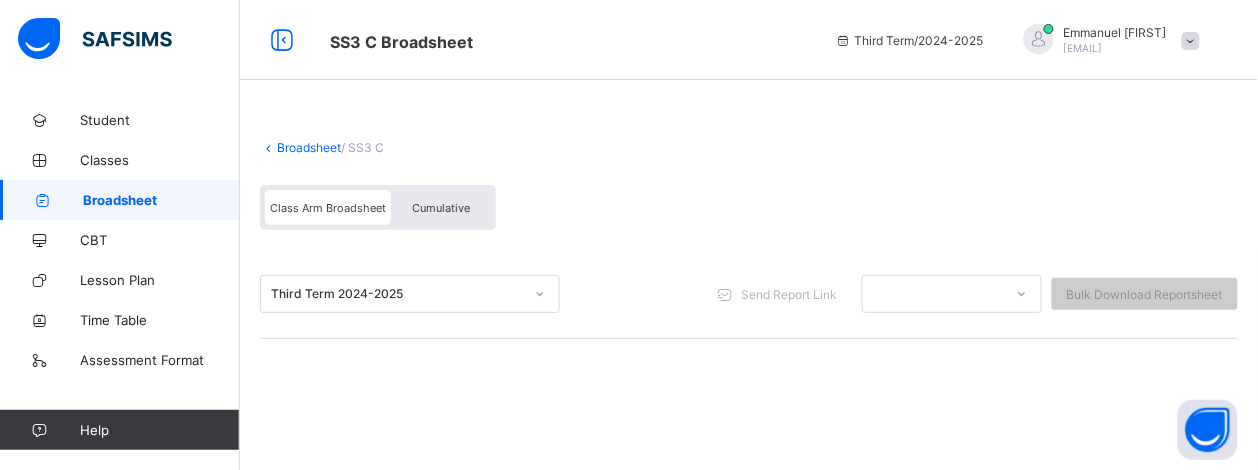 click 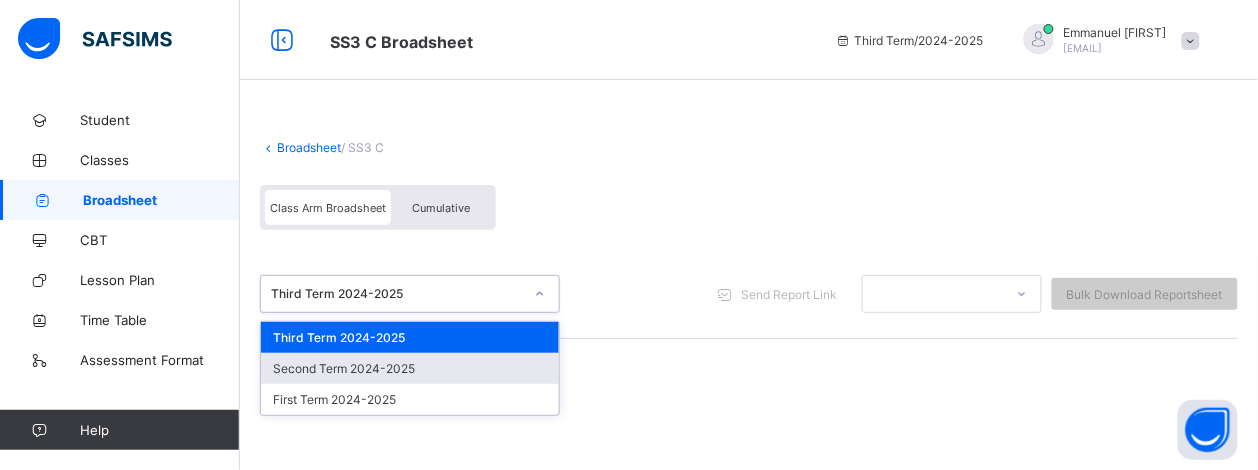 click on "Second Term 2024-2025" at bounding box center (410, 368) 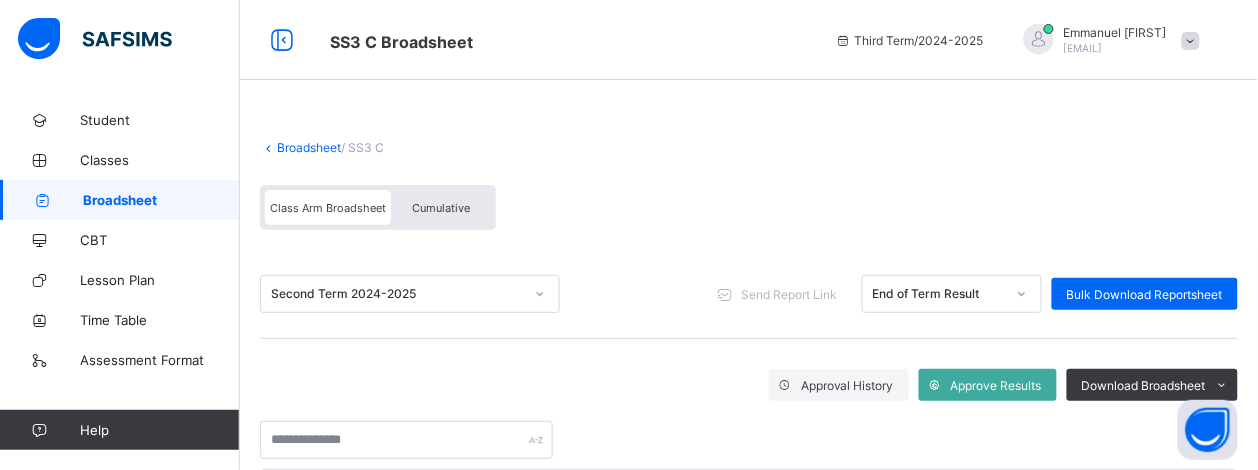 scroll, scrollTop: 216, scrollLeft: 0, axis: vertical 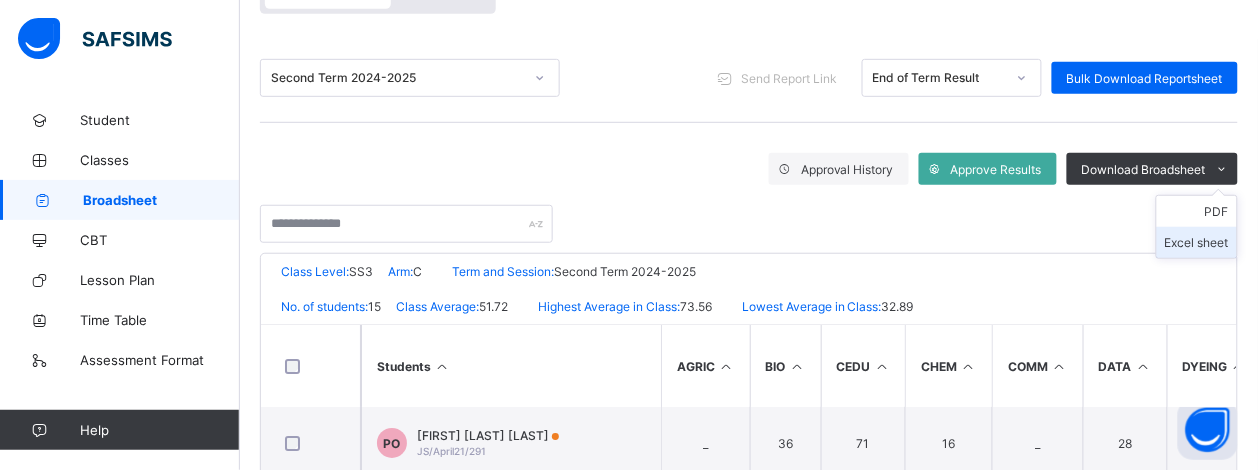 click on "Excel sheet" at bounding box center (1197, 242) 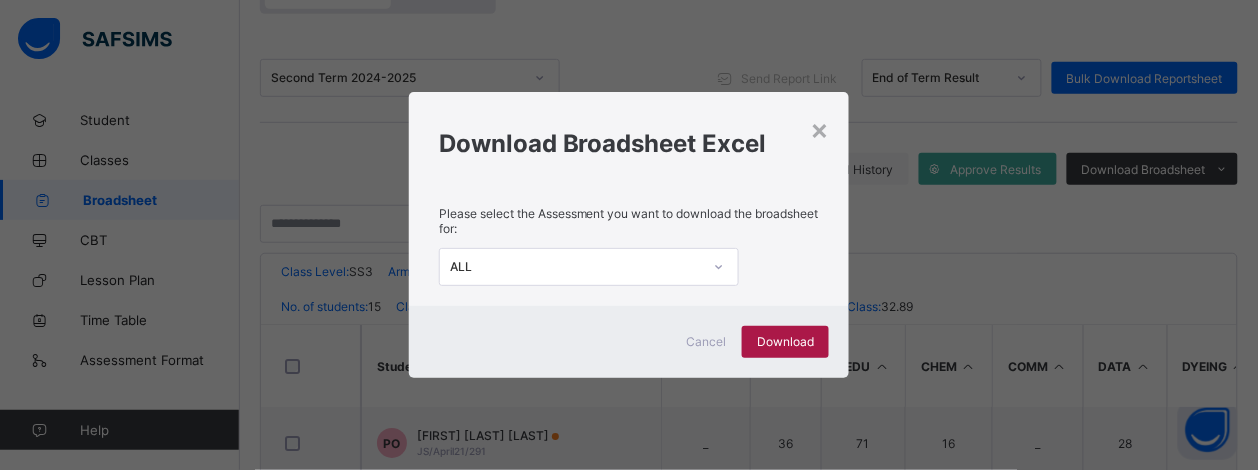 click on "Download" at bounding box center [785, 341] 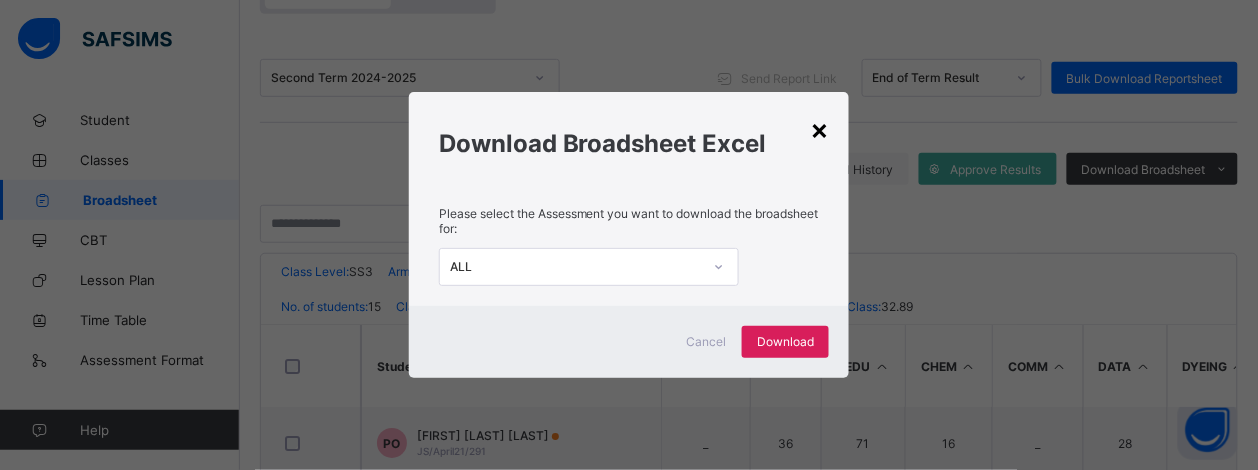 click on "×" at bounding box center [819, 129] 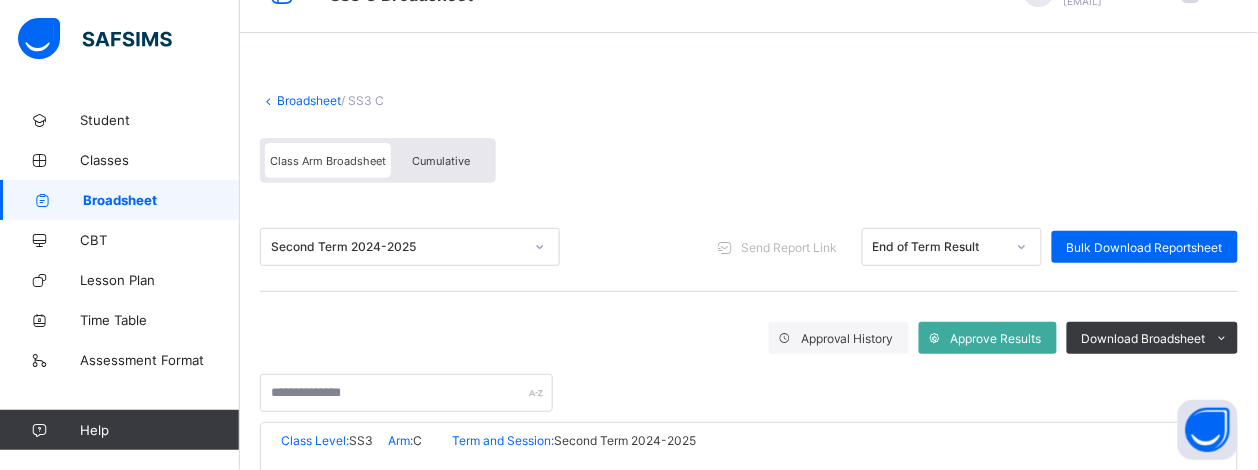 scroll, scrollTop: 25, scrollLeft: 0, axis: vertical 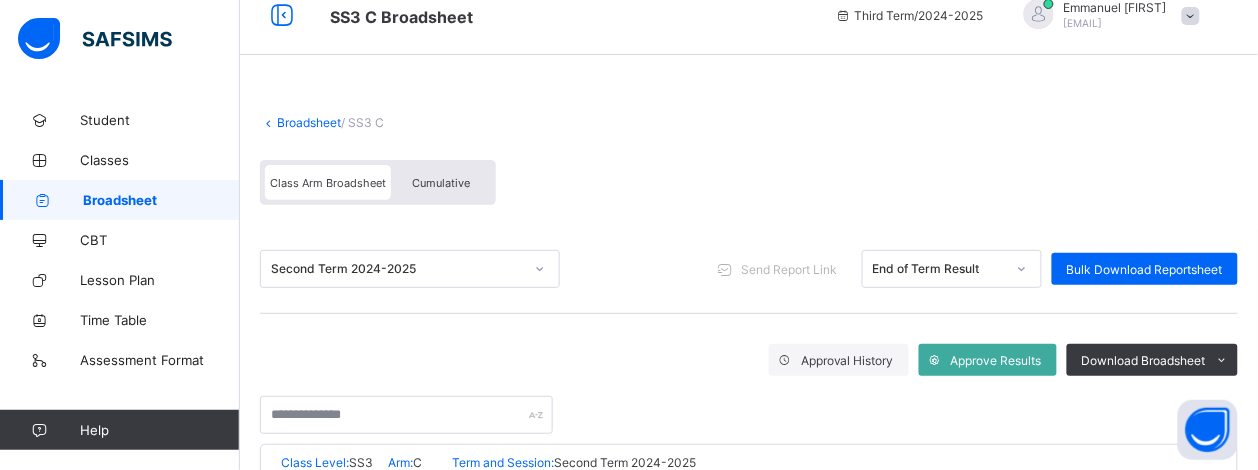 click on "Broadsheet" at bounding box center [309, 122] 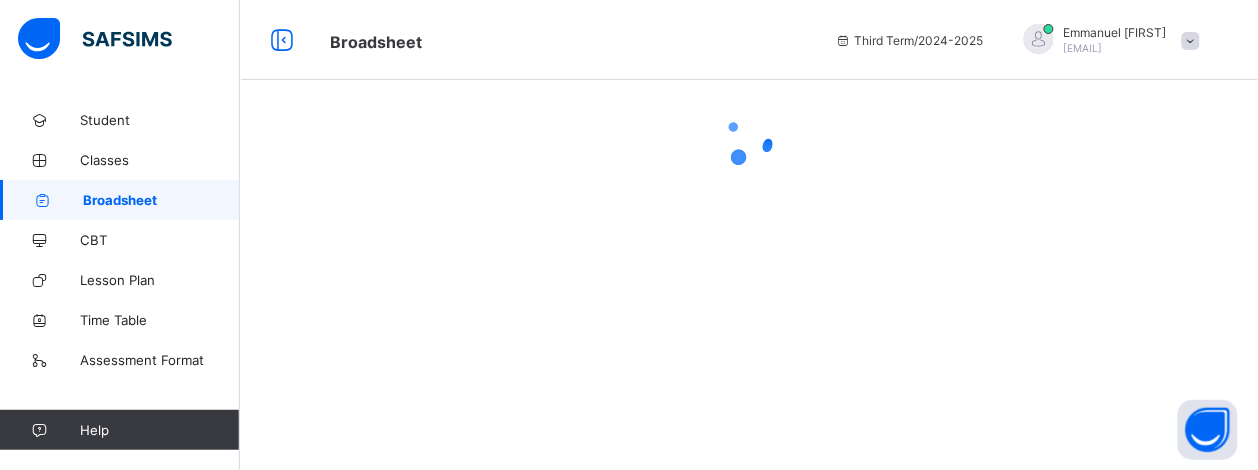 scroll, scrollTop: 0, scrollLeft: 0, axis: both 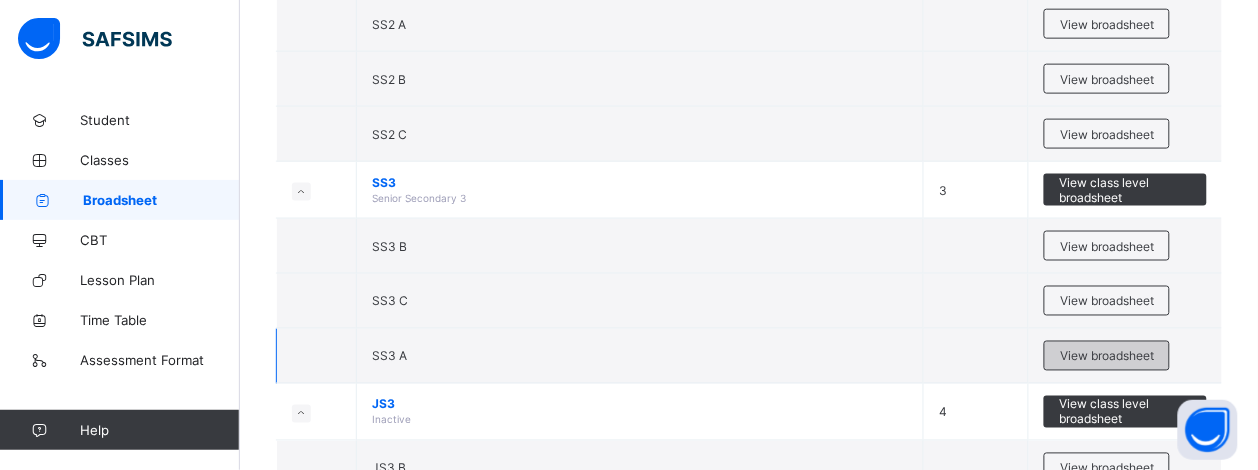click on "View broadsheet" at bounding box center (1107, 356) 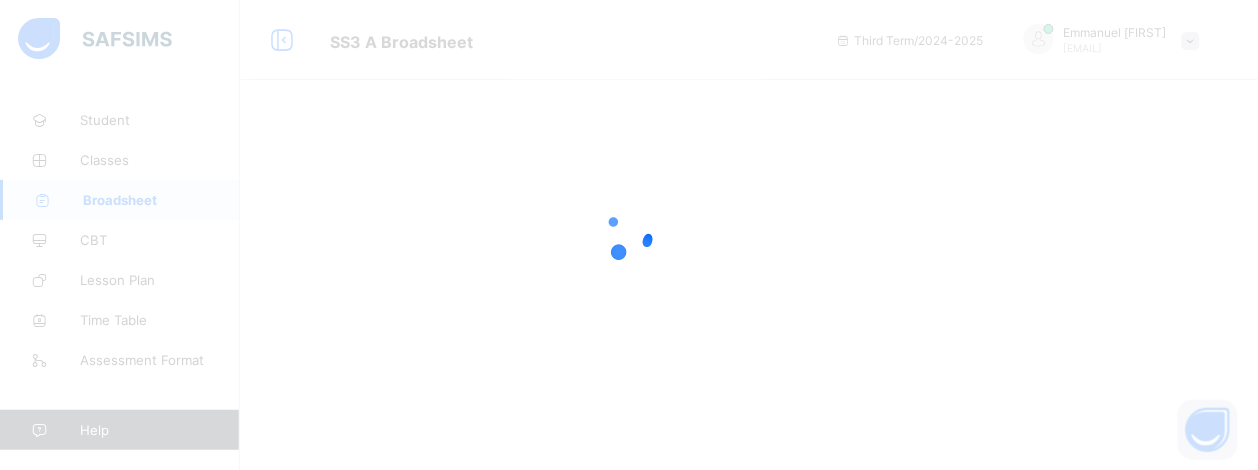scroll, scrollTop: 0, scrollLeft: 0, axis: both 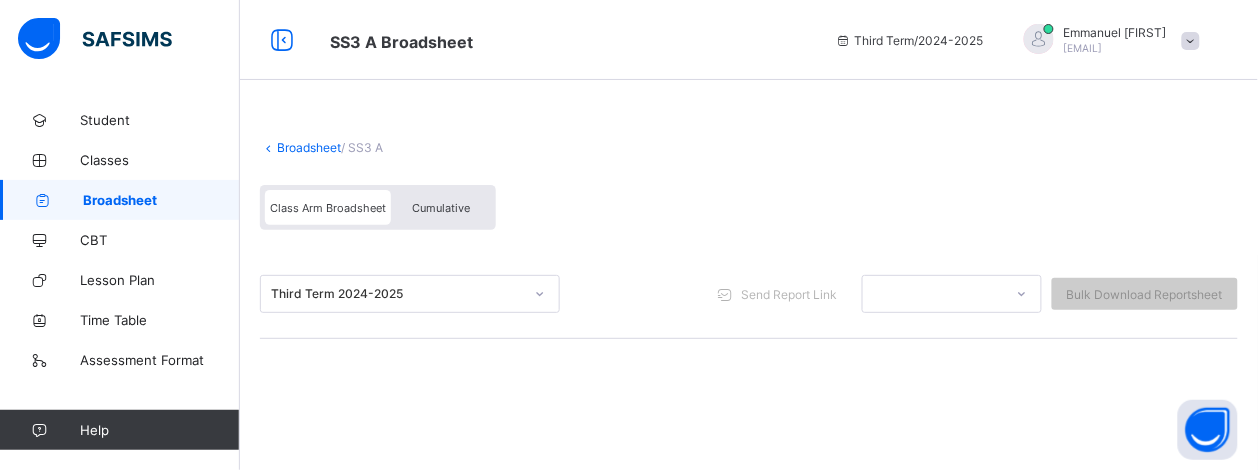 click 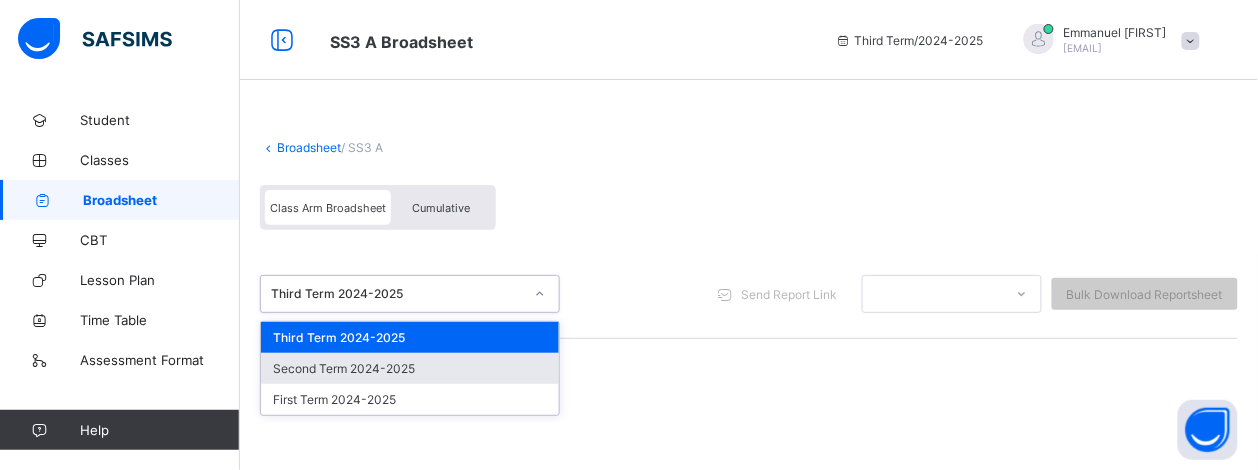 click on "Second Term 2024-2025" at bounding box center [410, 368] 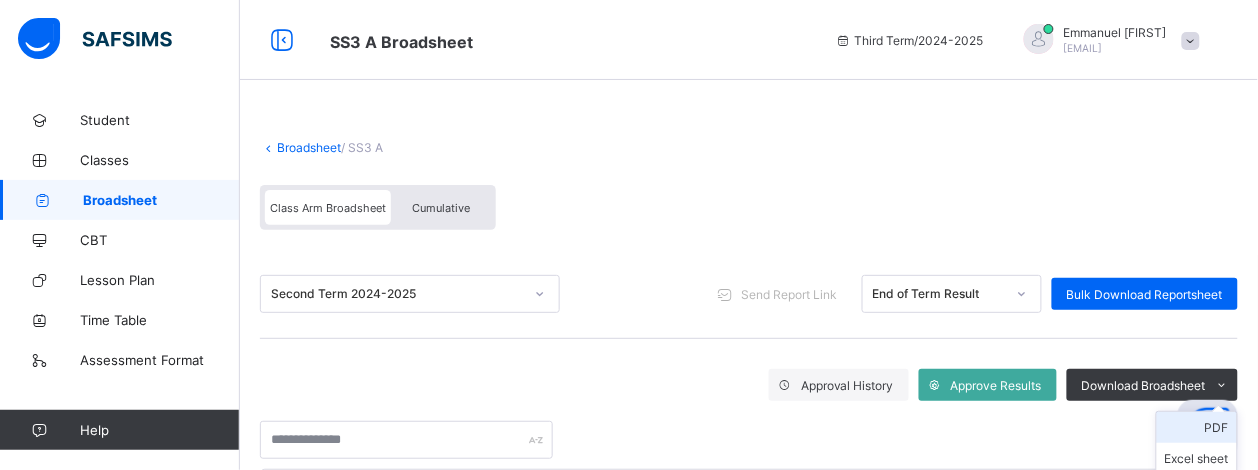 scroll, scrollTop: 238, scrollLeft: 0, axis: vertical 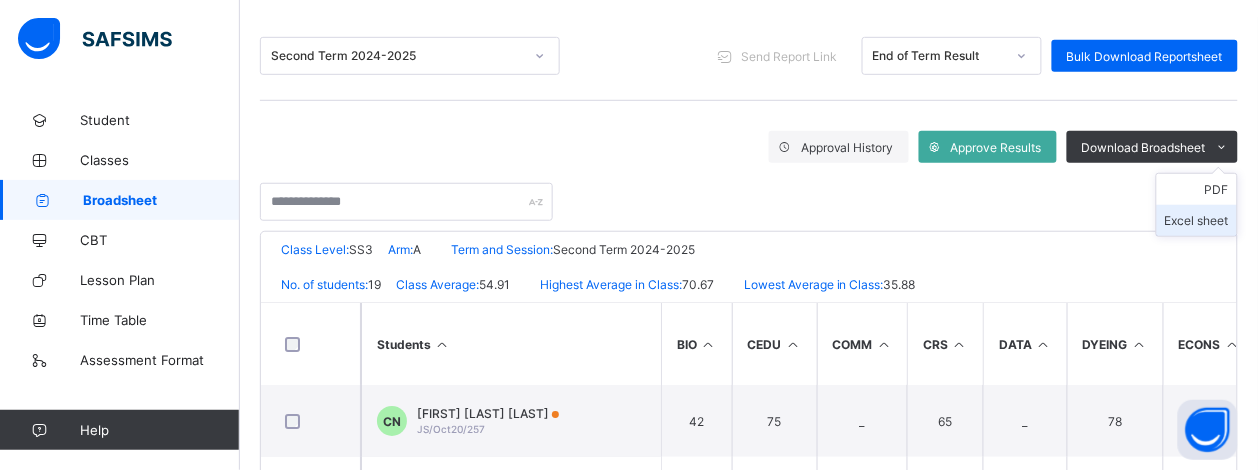 click on "Excel sheet" at bounding box center [1197, 220] 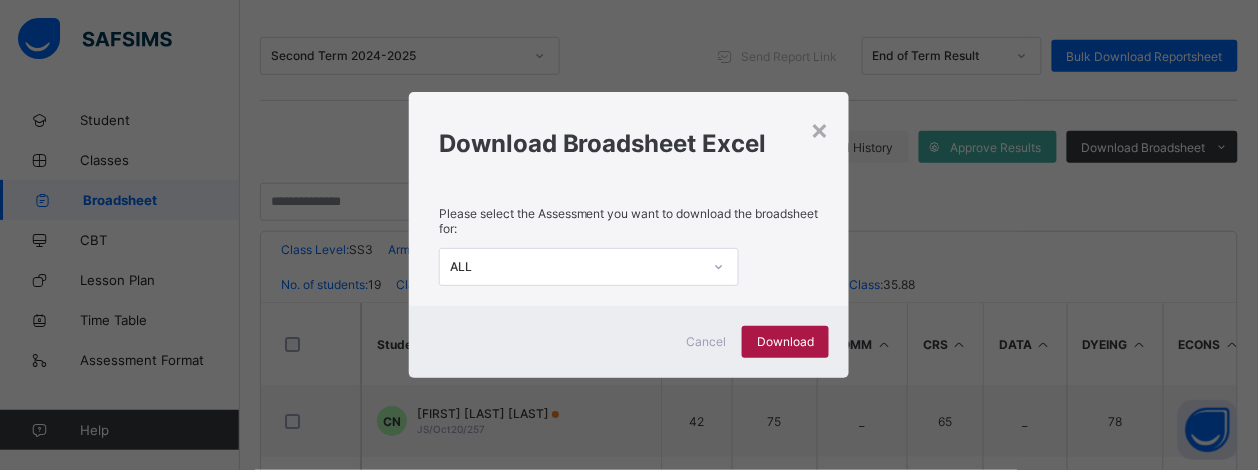 click on "Download" at bounding box center [785, 342] 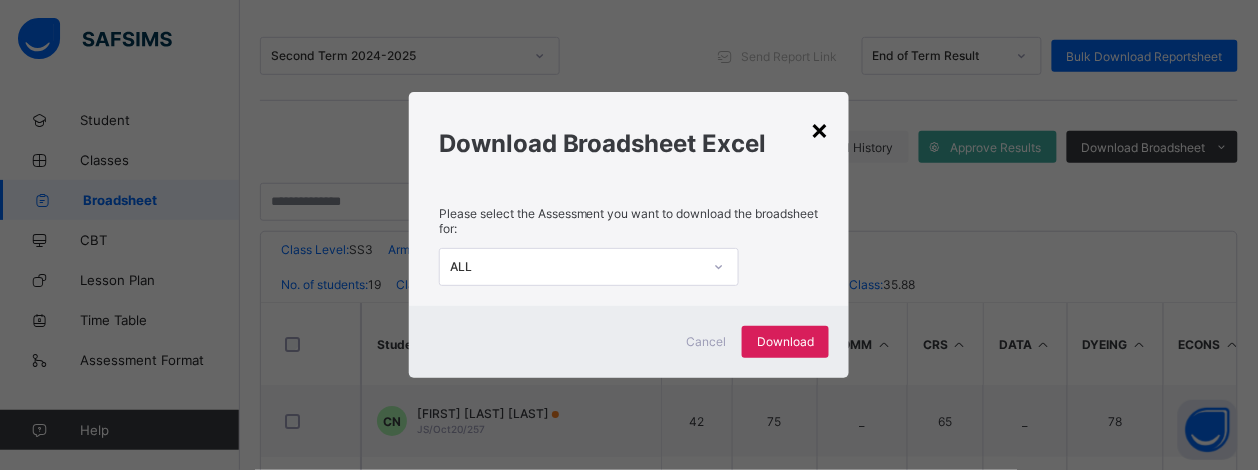 click on "×" at bounding box center (819, 129) 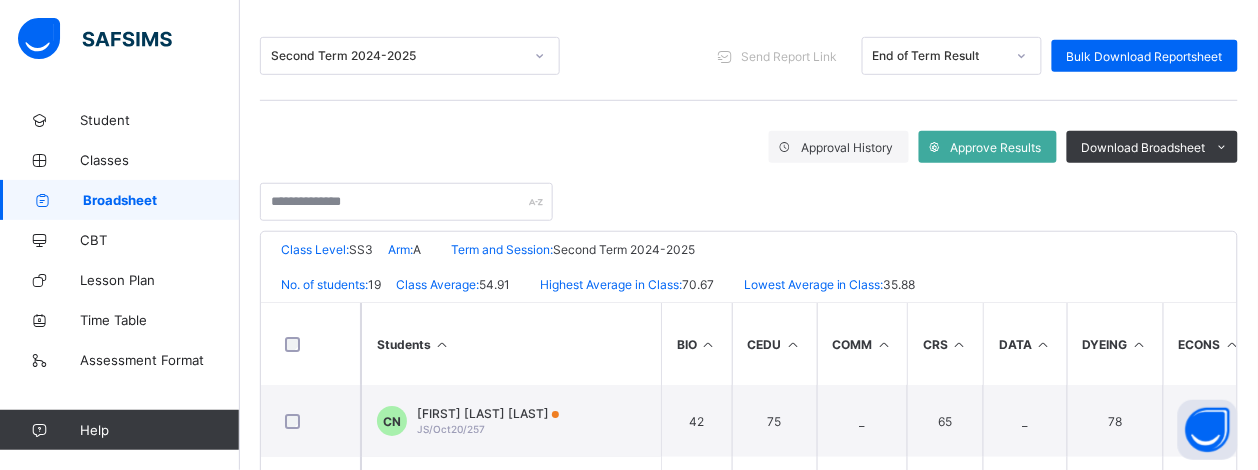 scroll, scrollTop: 518, scrollLeft: 0, axis: vertical 